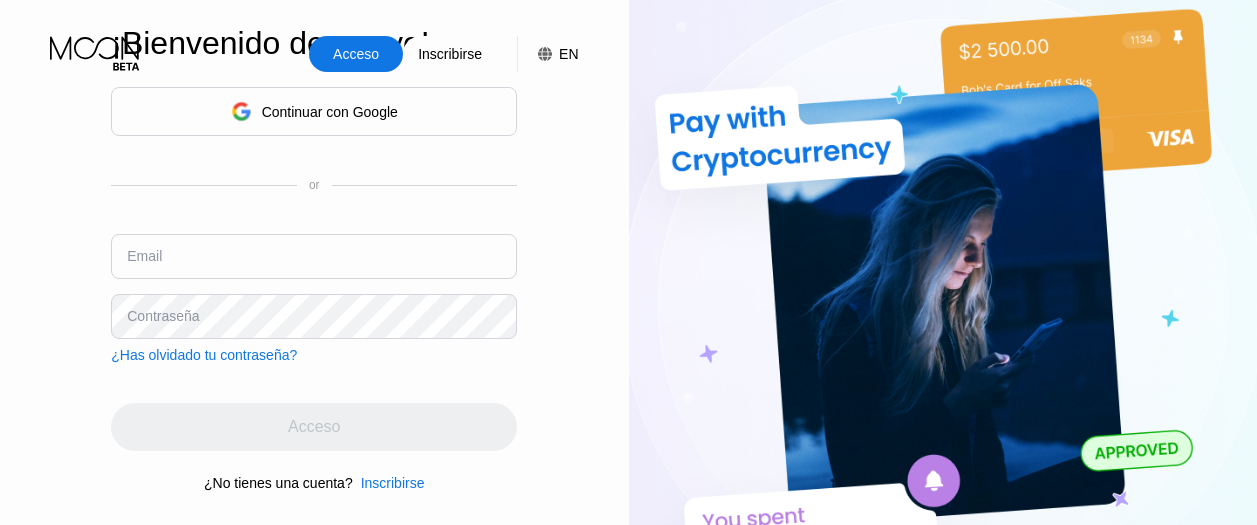 scroll, scrollTop: 0, scrollLeft: 0, axis: both 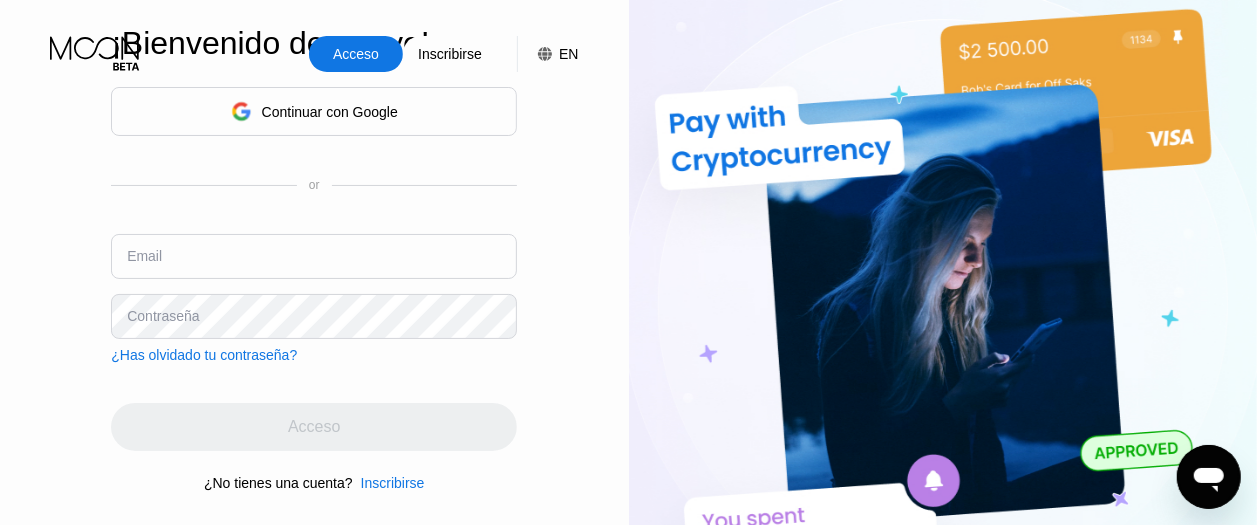 click at bounding box center [314, 256] 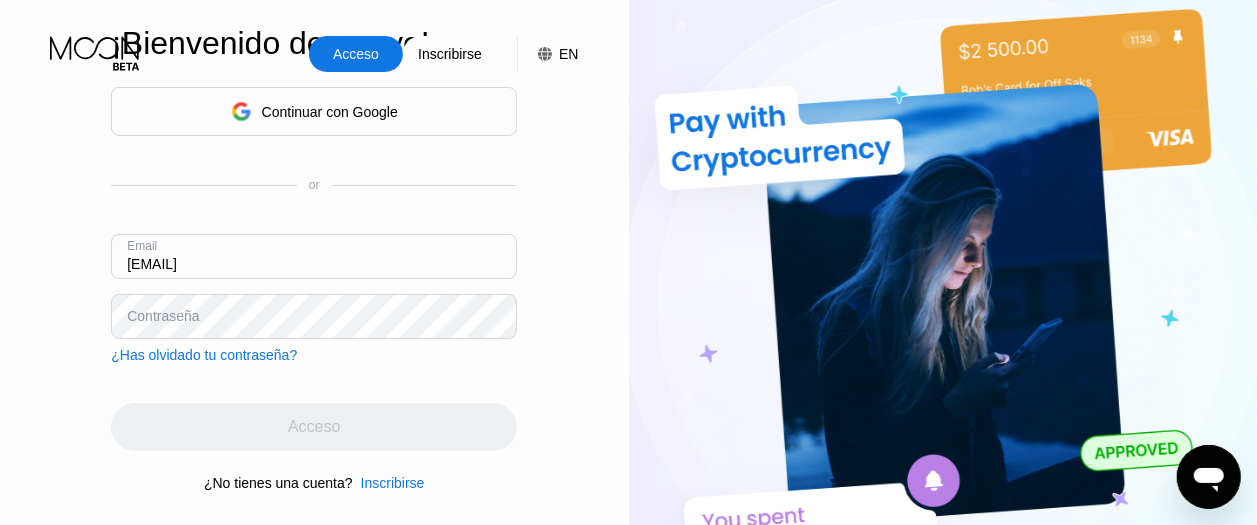type on "[USERNAME]@hotmail.com" 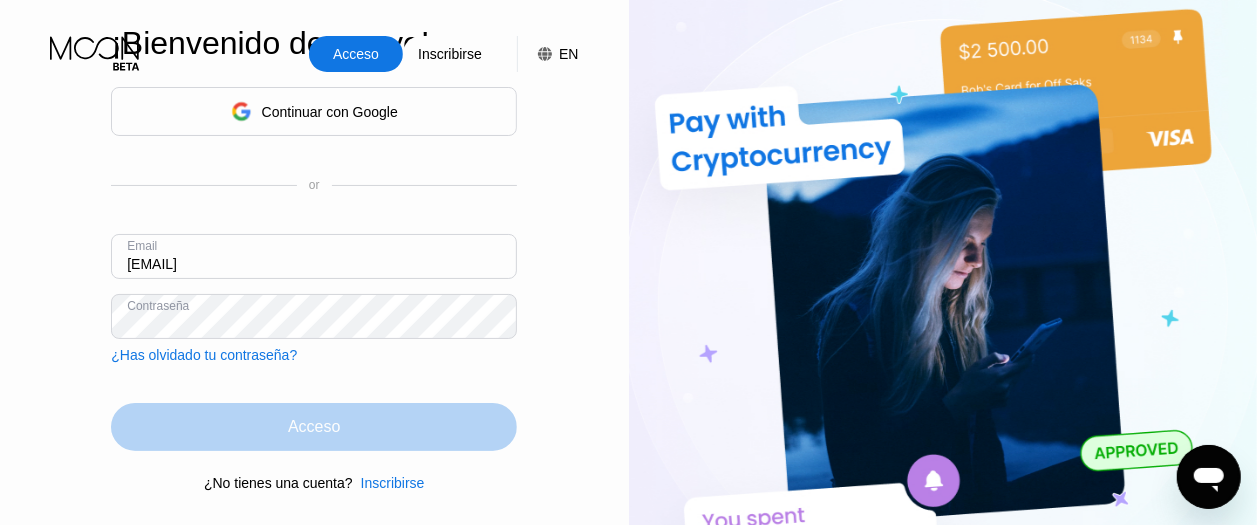 click on "Acceso" at bounding box center (314, 427) 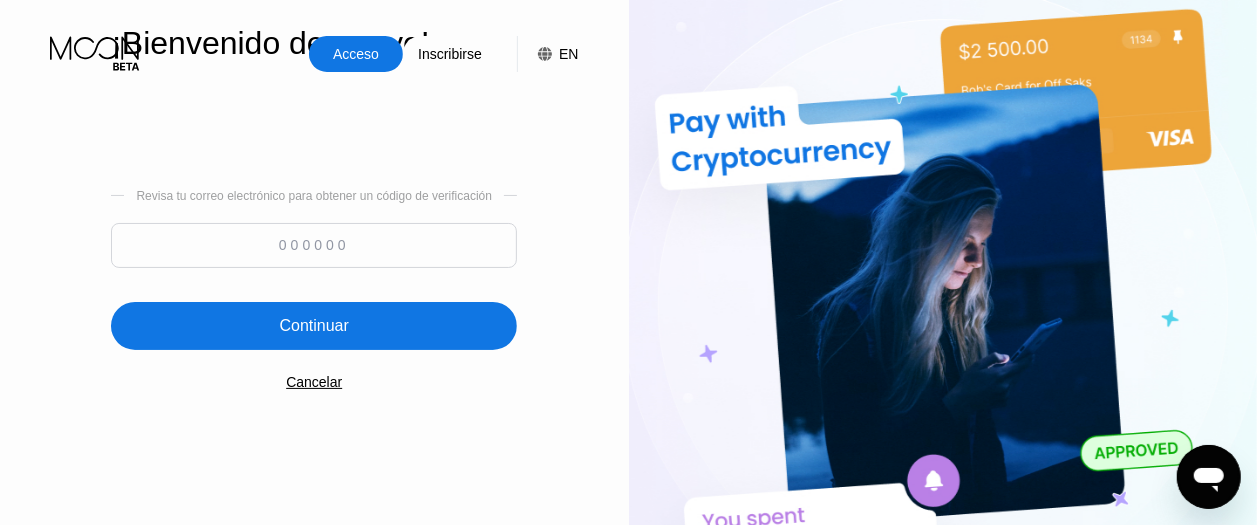 click at bounding box center [314, 245] 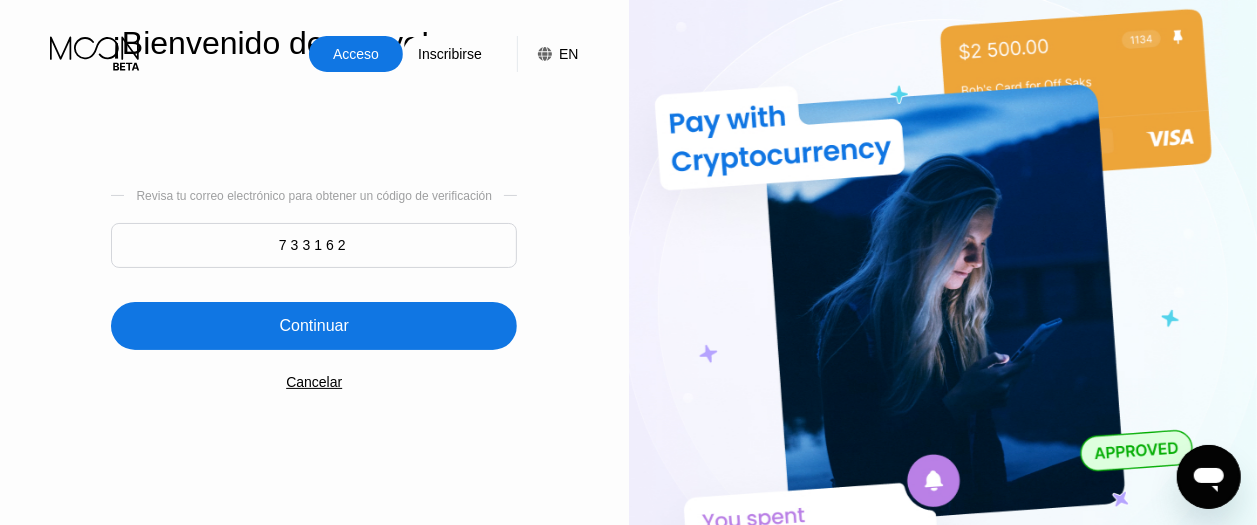 type on "733162" 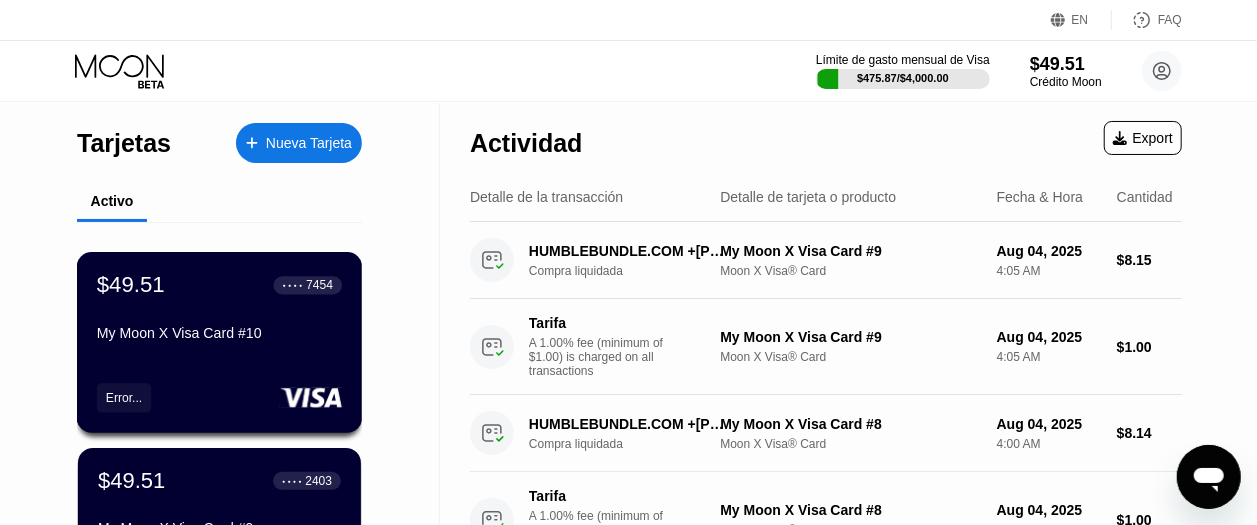 click on "$49.51 ● ● ● ● 7454 My Moon X Visa Card #10" at bounding box center [219, 310] 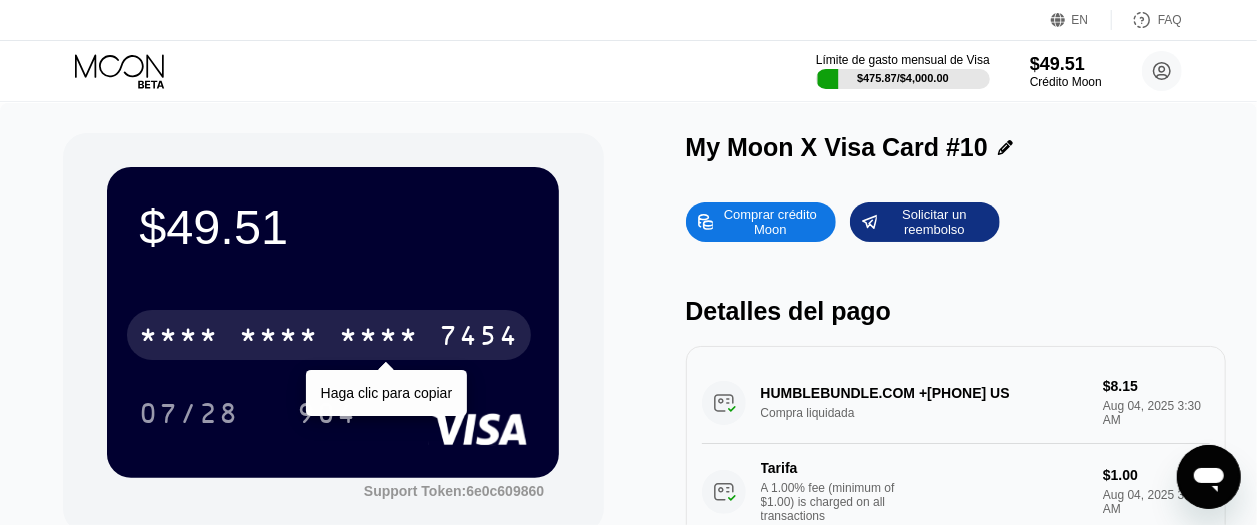click on "* * * *" at bounding box center (379, 338) 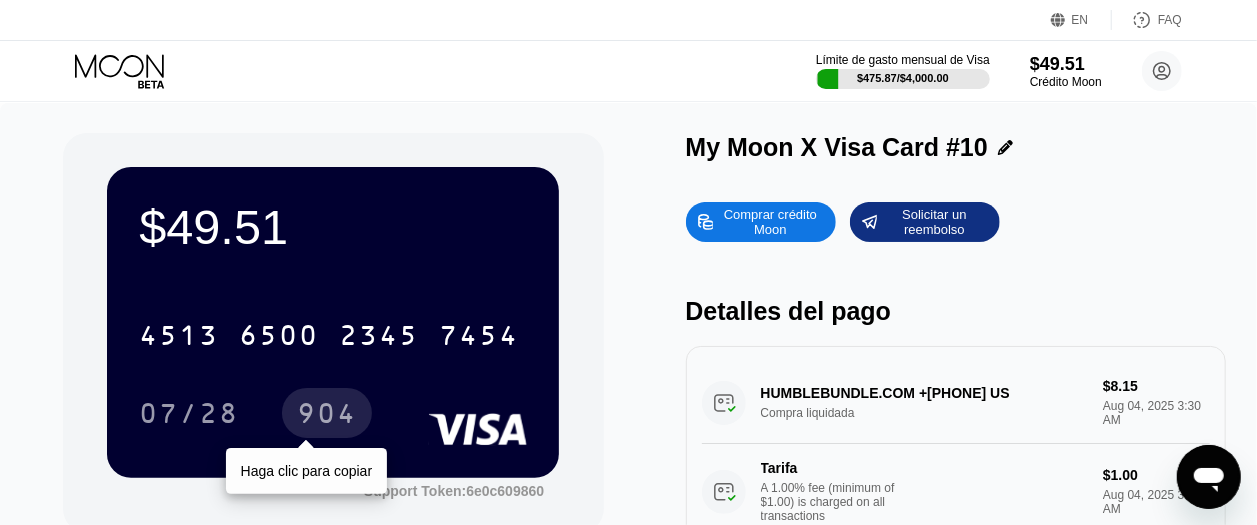 click on "904" at bounding box center (327, 416) 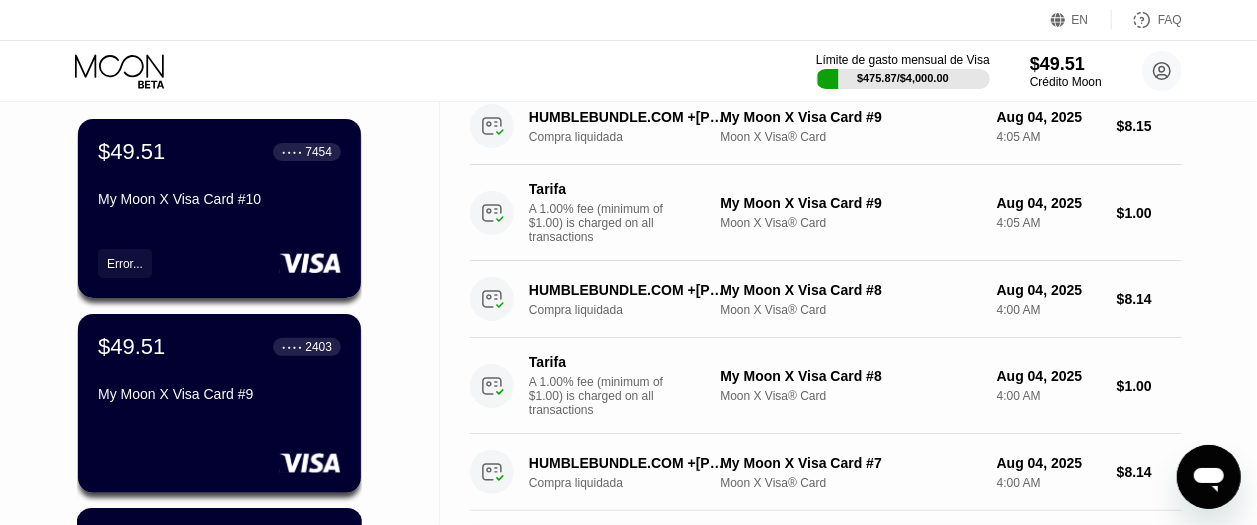 scroll, scrollTop: 266, scrollLeft: 0, axis: vertical 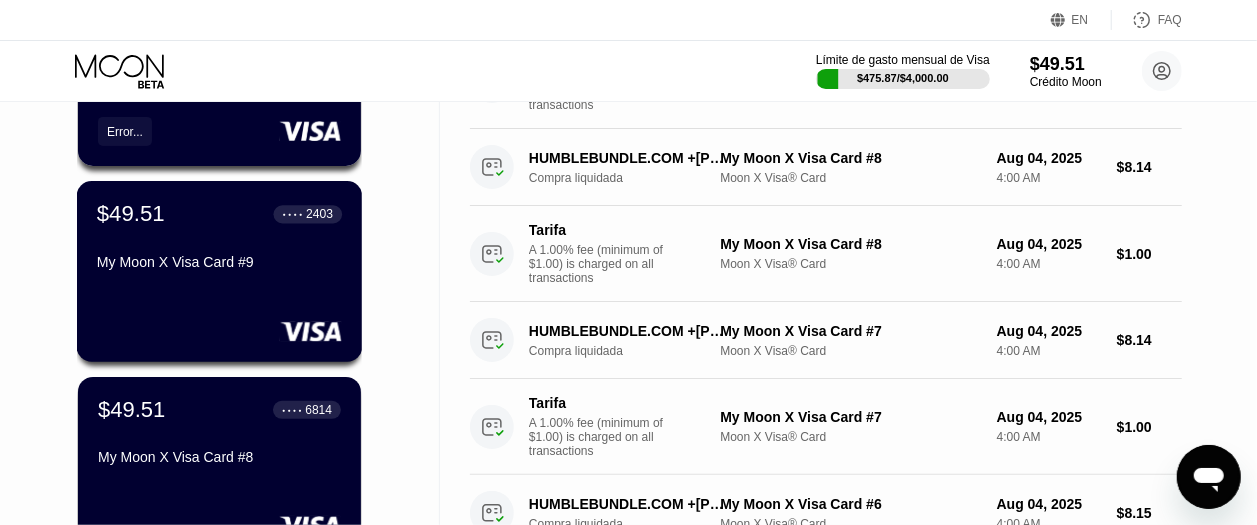 click on "My Moon X Visa Card #9" at bounding box center (219, 266) 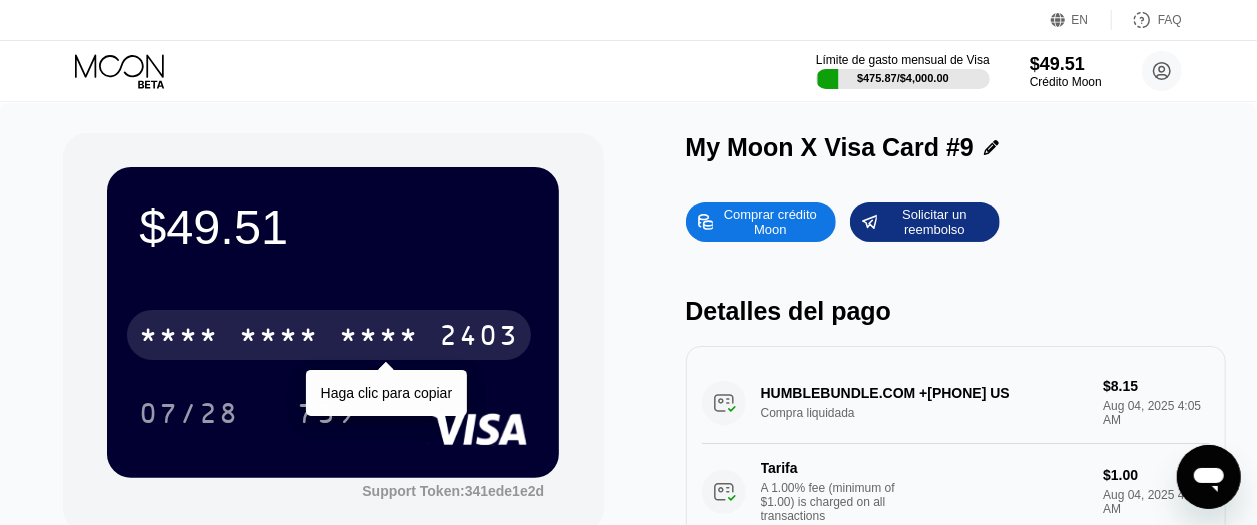 click on "* * * *" at bounding box center (279, 338) 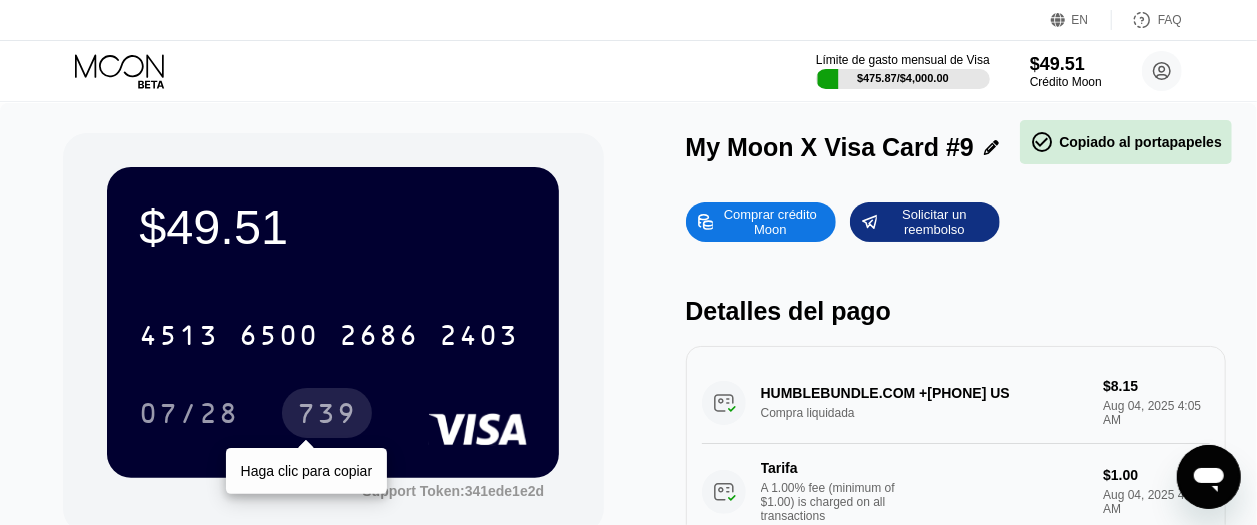 click on "739" at bounding box center [327, 416] 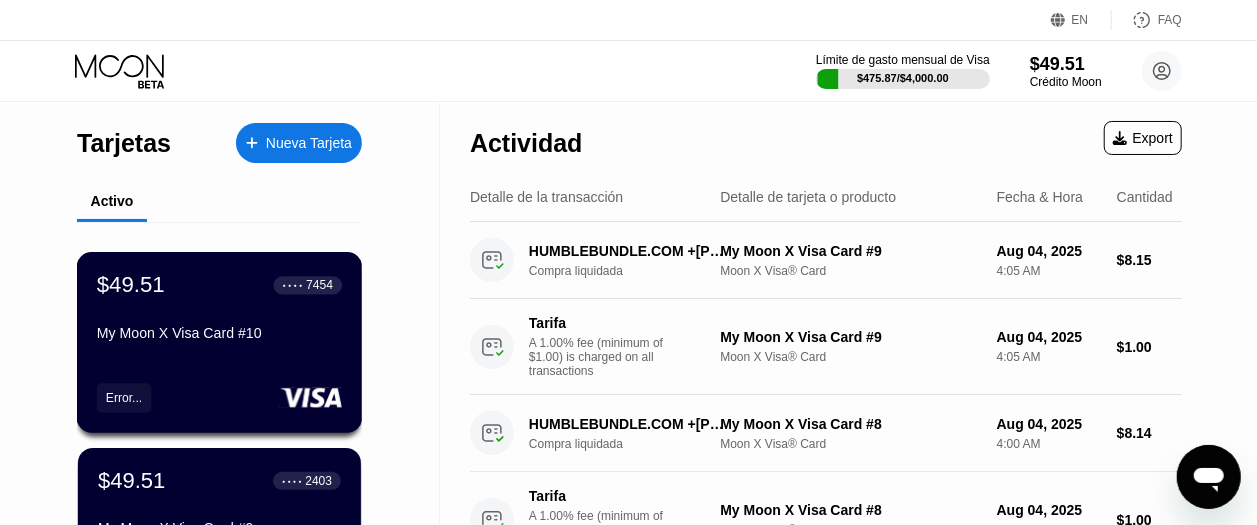 scroll, scrollTop: 266, scrollLeft: 0, axis: vertical 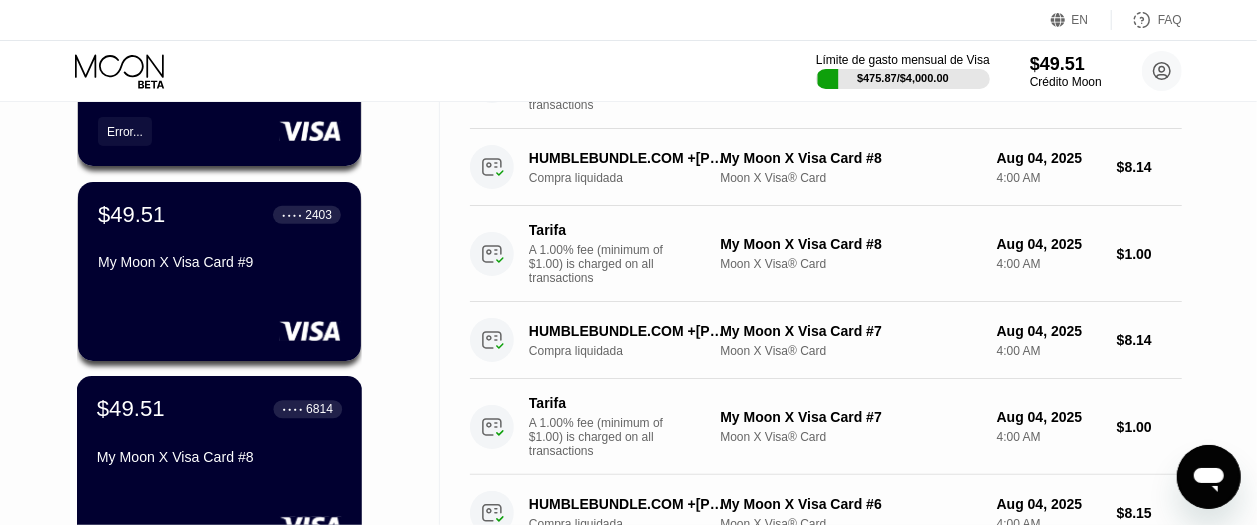 click on "$49.51 ● ● ● ● 6814" at bounding box center (219, 409) 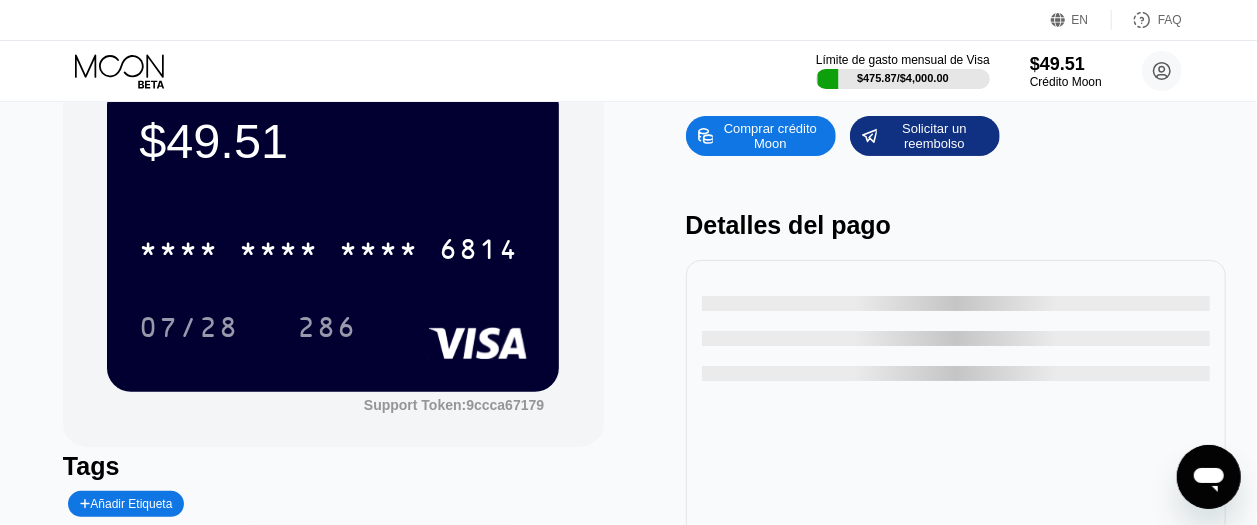scroll, scrollTop: 133, scrollLeft: 0, axis: vertical 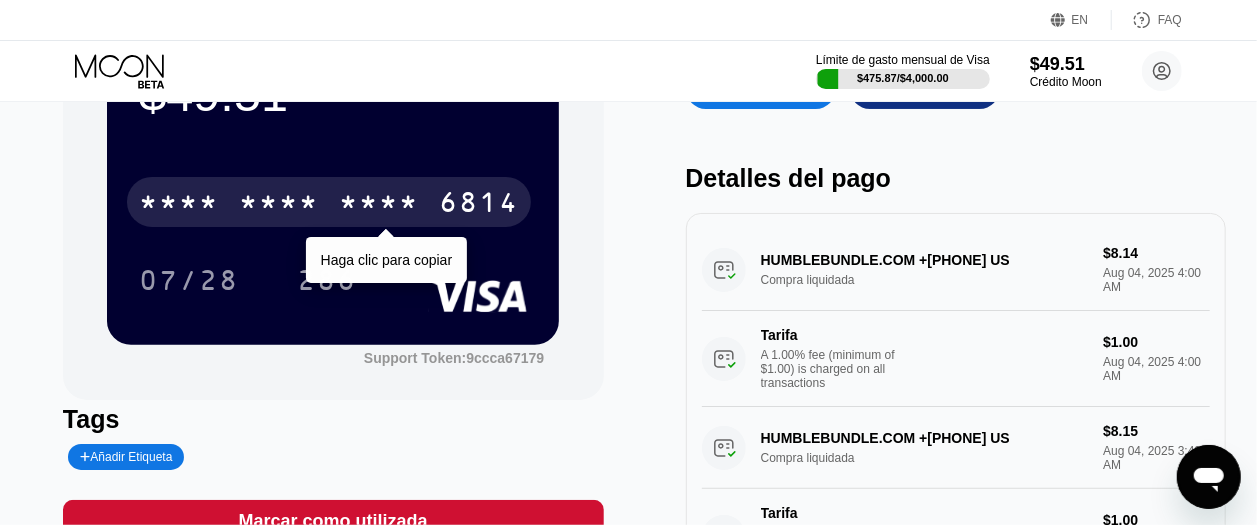 click on "* * * * * * * * * * * * 6814" at bounding box center [329, 202] 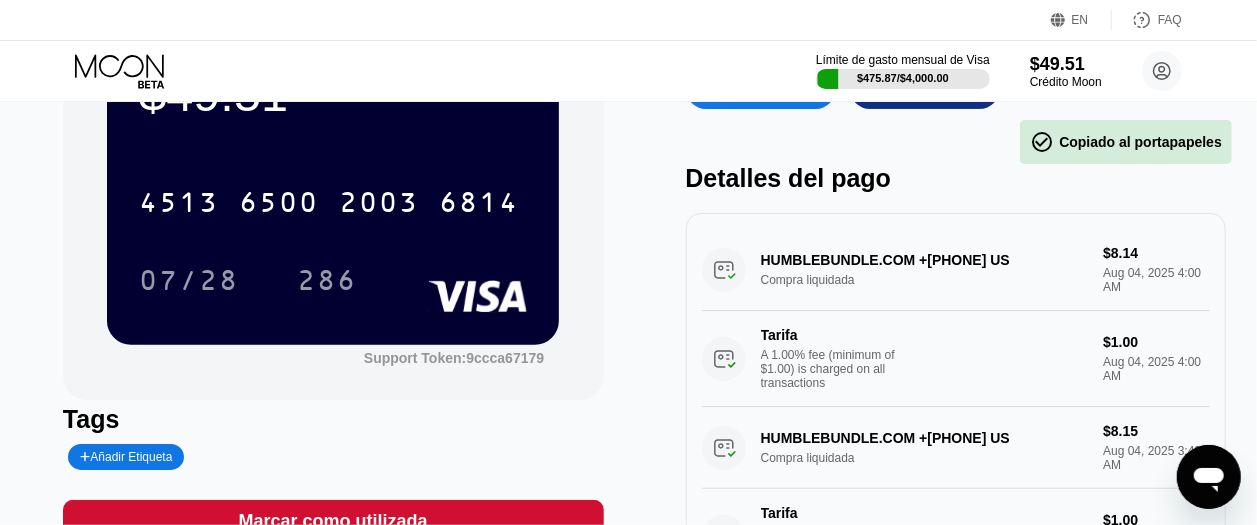 click on "286" at bounding box center [327, 283] 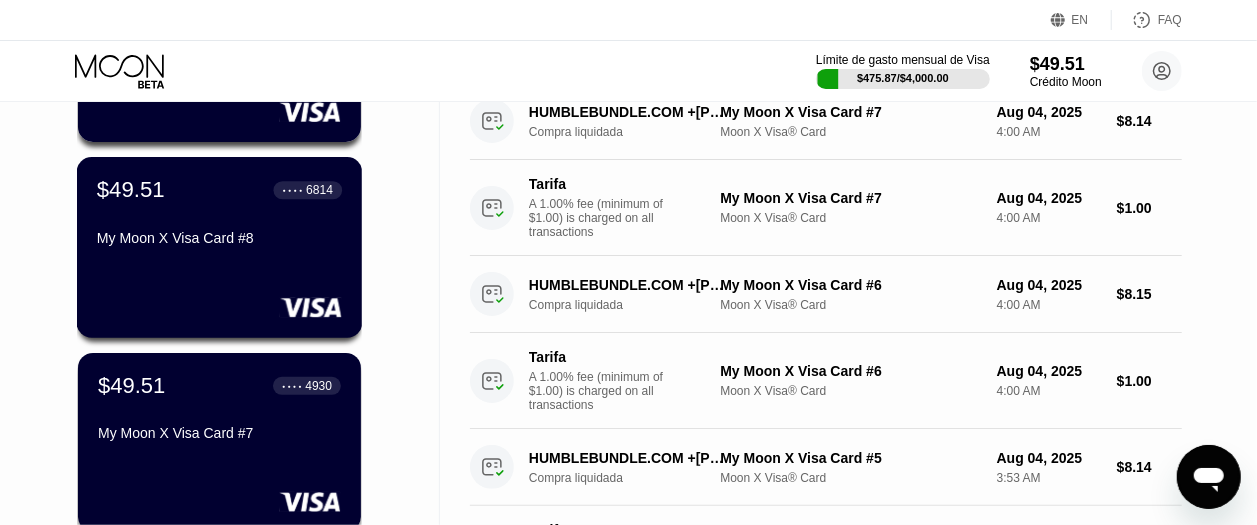 scroll, scrollTop: 533, scrollLeft: 0, axis: vertical 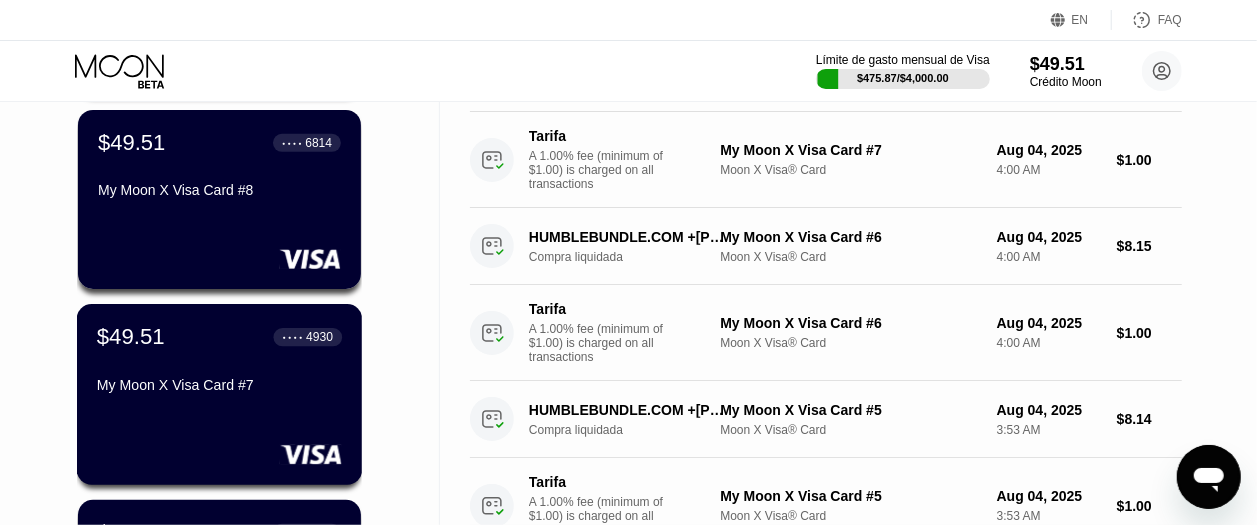 click on "$49.51 ● ● ● ● 4930 My Moon X Visa Card #7" at bounding box center (219, 362) 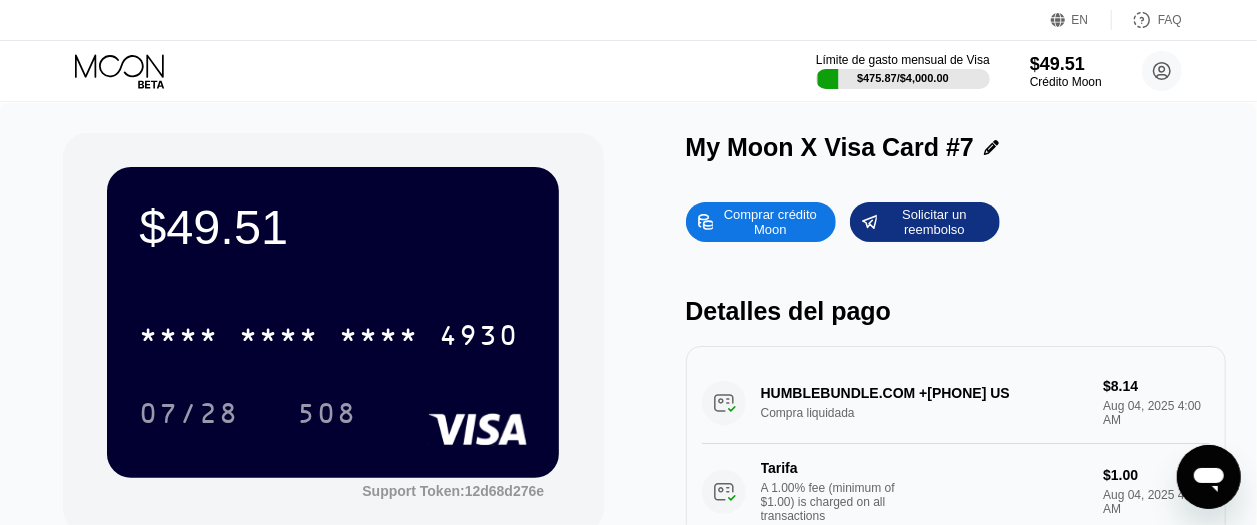 click on "* * * * * * * * * * * * 4930" at bounding box center [329, 335] 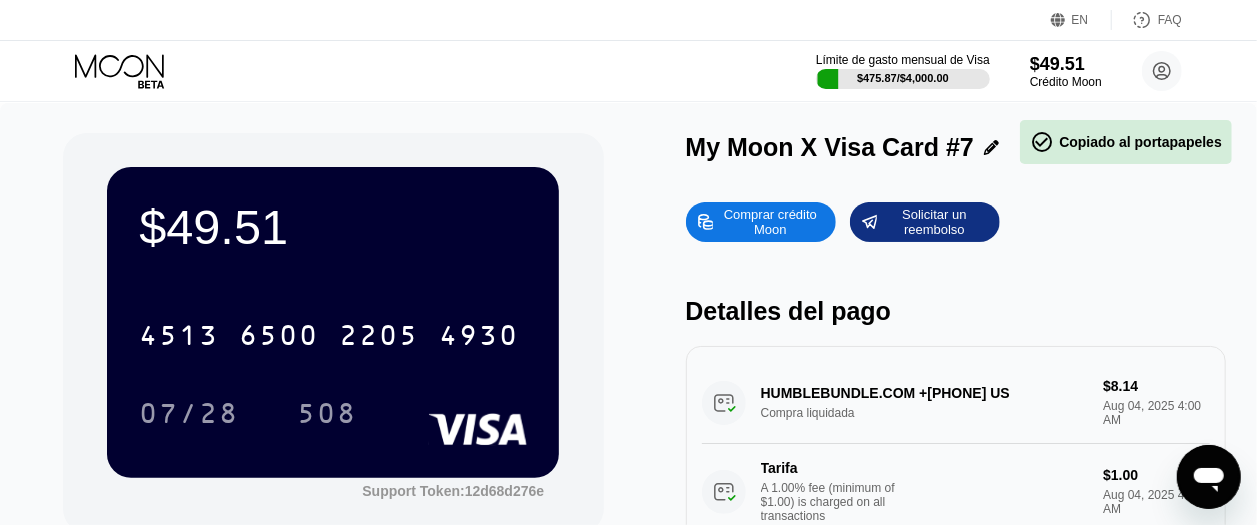 click on "508" at bounding box center [327, 416] 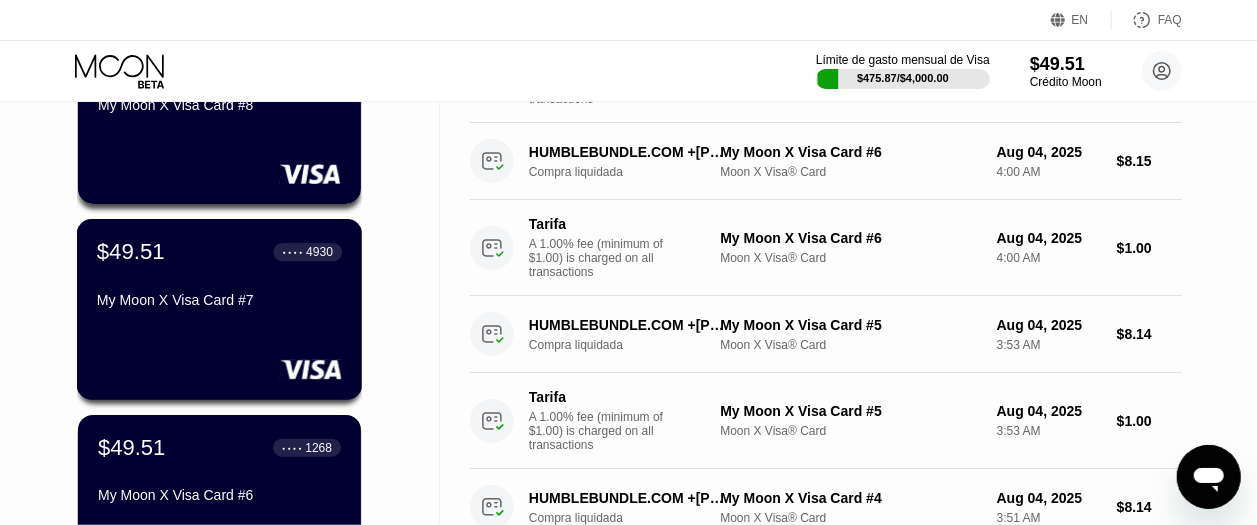 scroll, scrollTop: 666, scrollLeft: 0, axis: vertical 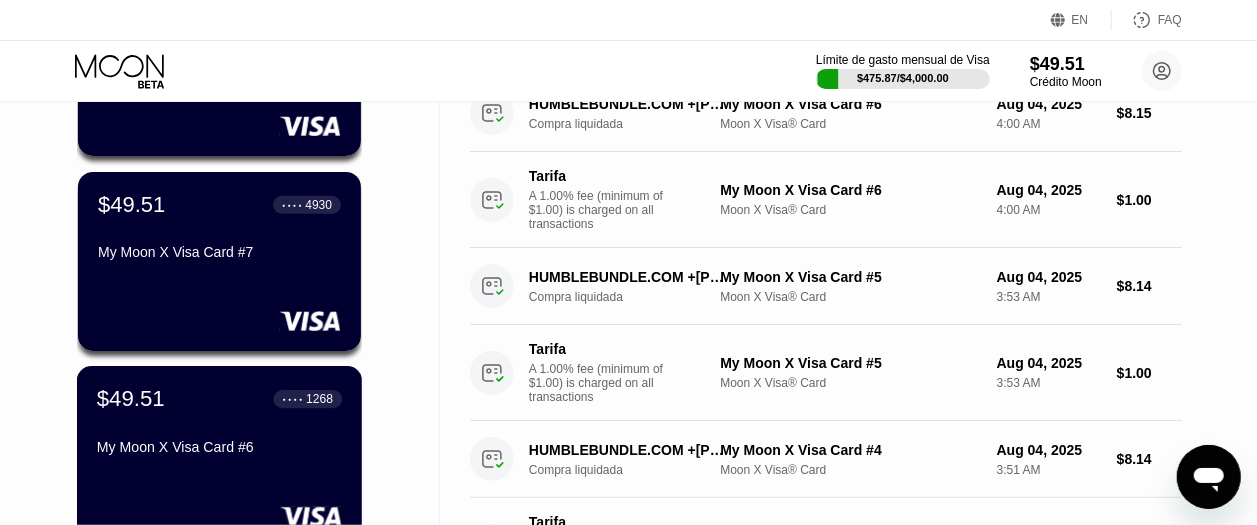 click on "My Moon X Visa Card #6" at bounding box center [219, 447] 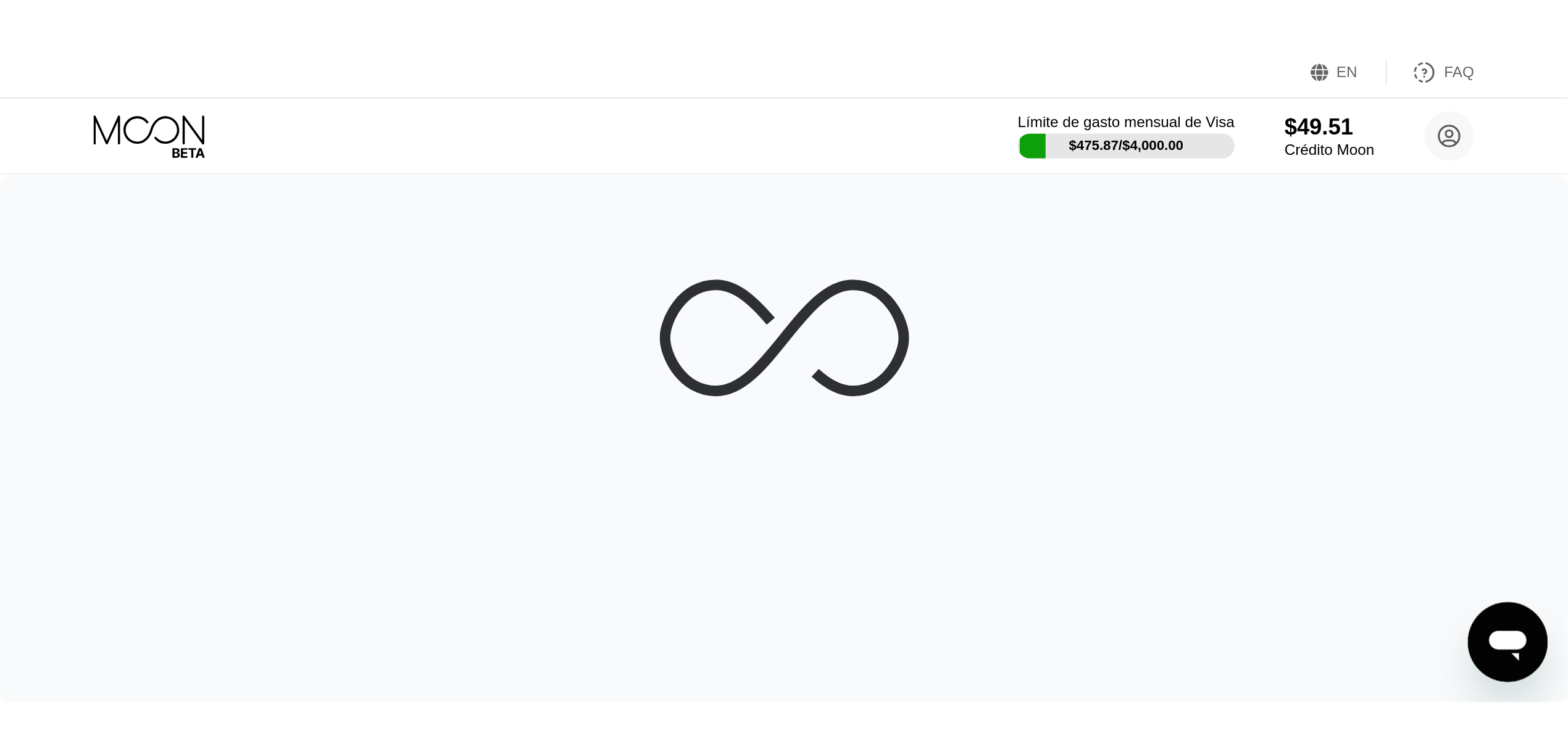 scroll, scrollTop: 0, scrollLeft: 0, axis: both 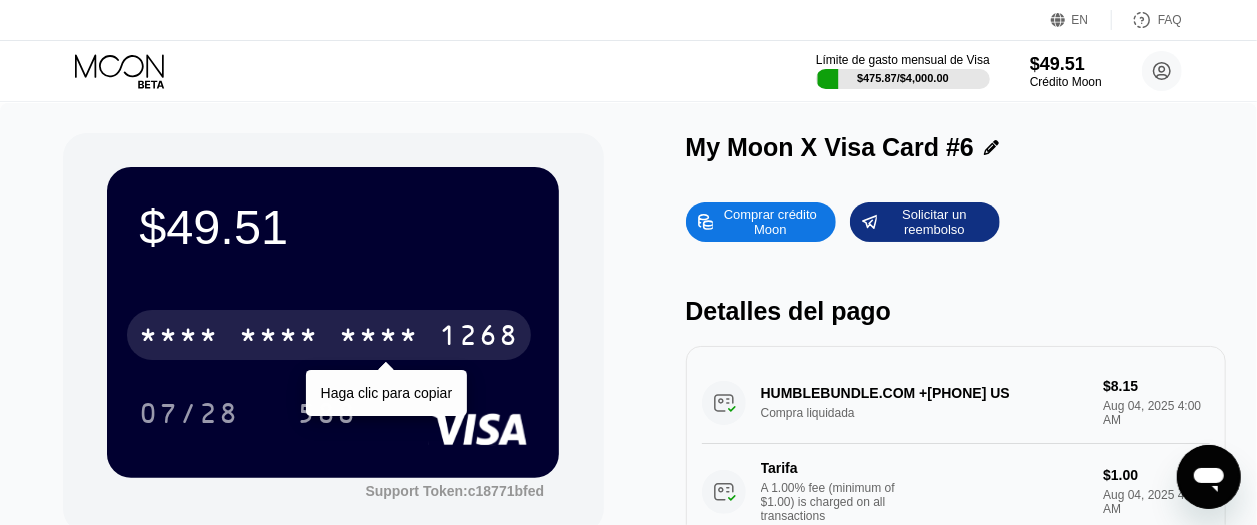 click on "* * * *" at bounding box center (379, 338) 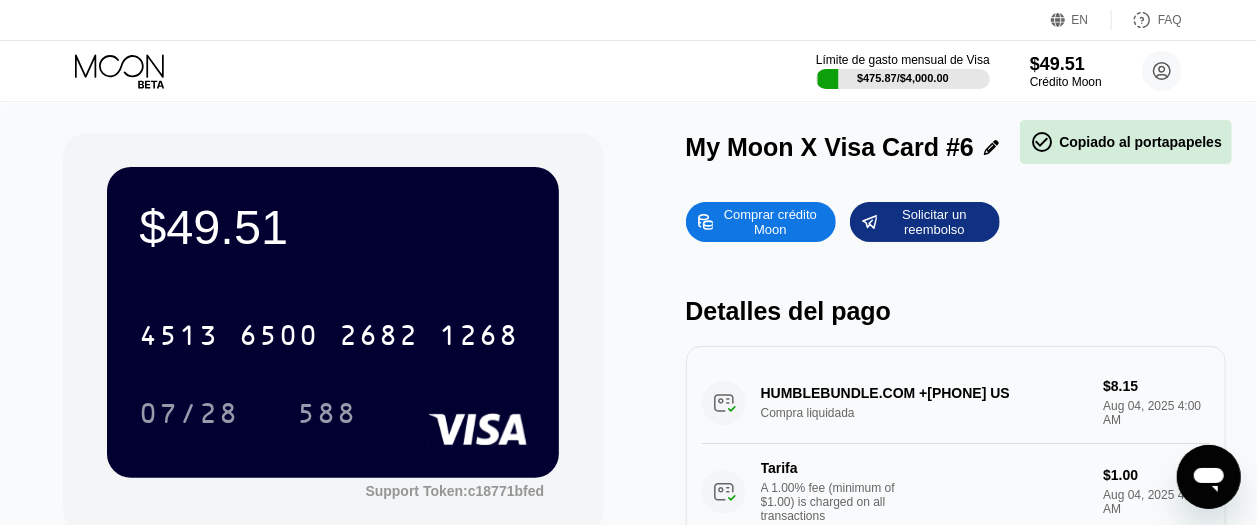 click on "588" at bounding box center (327, 413) 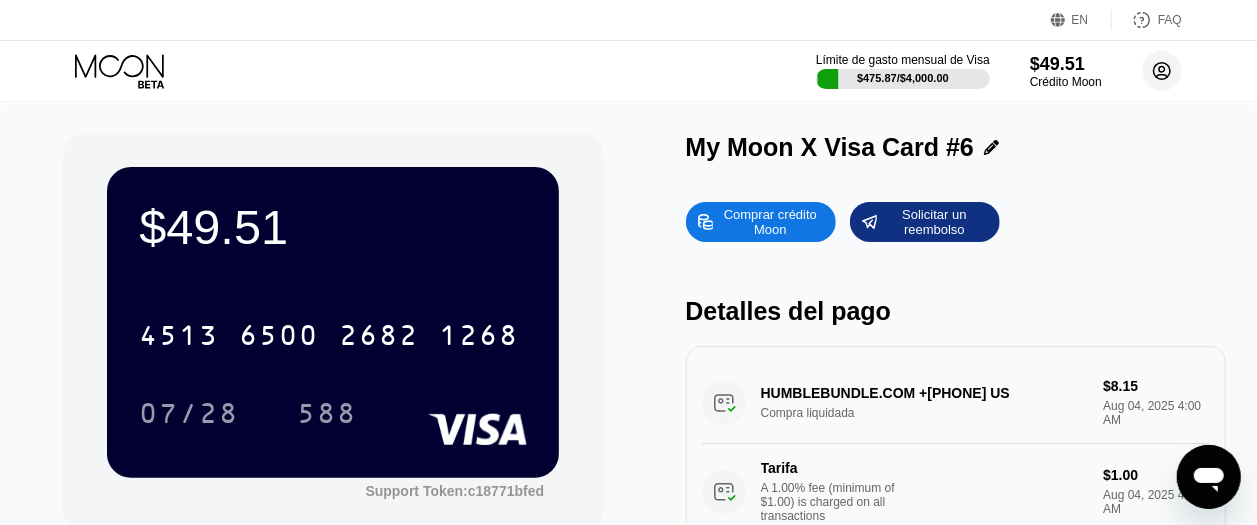 click 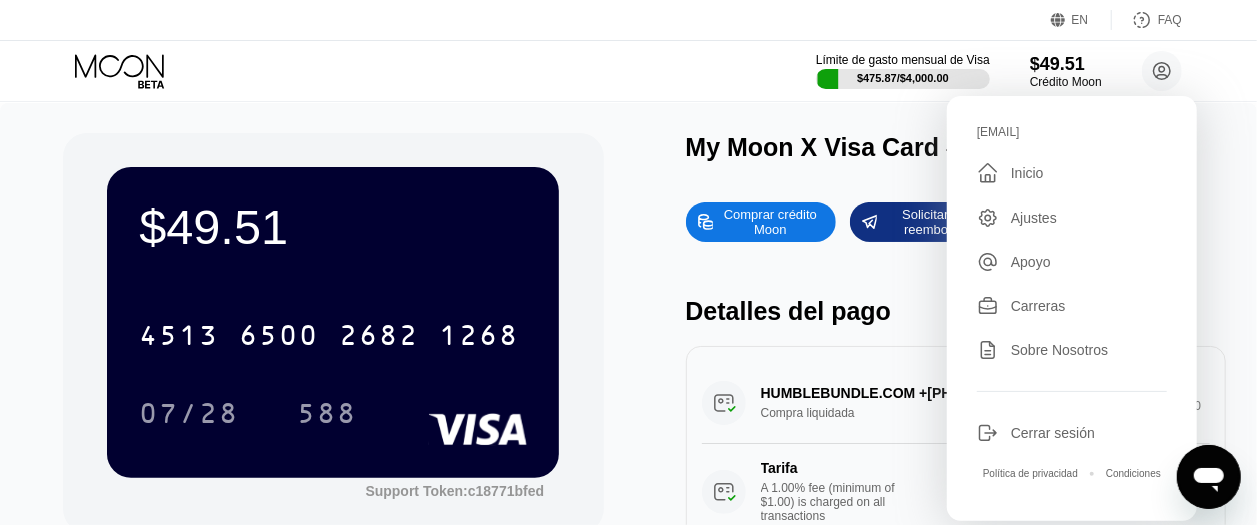 click on "lenchhhardi8a925@hotmail.com  Inicio Ajustes Apoyo Carreras Sobre Nosotros Cerrar sesión Política de privacidad Condiciones" at bounding box center [1072, 308] 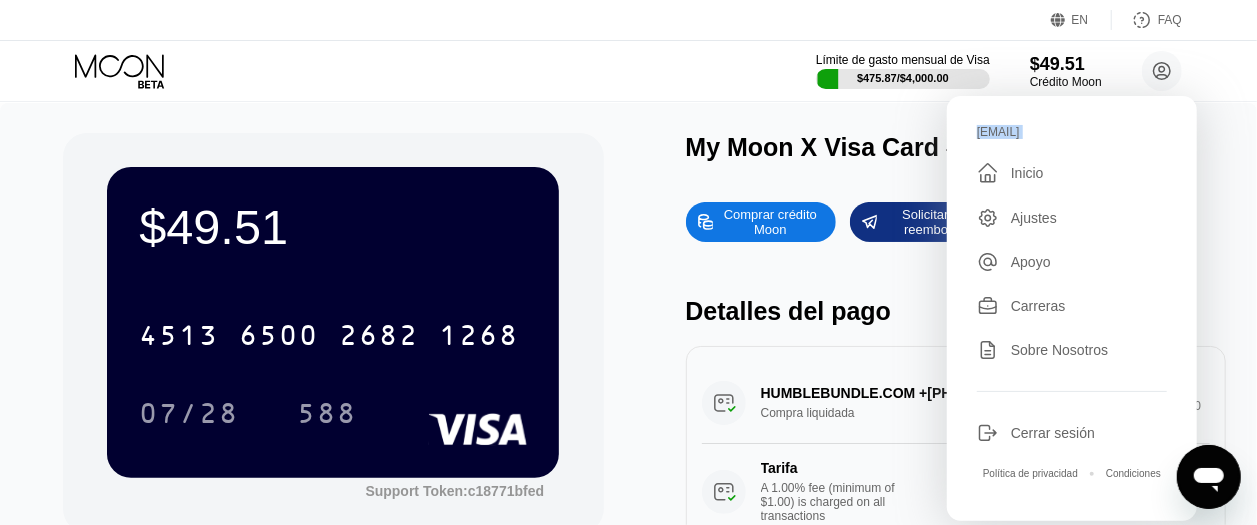 click on "[USERNAME]@[DOMAIN].com" at bounding box center (1072, 132) 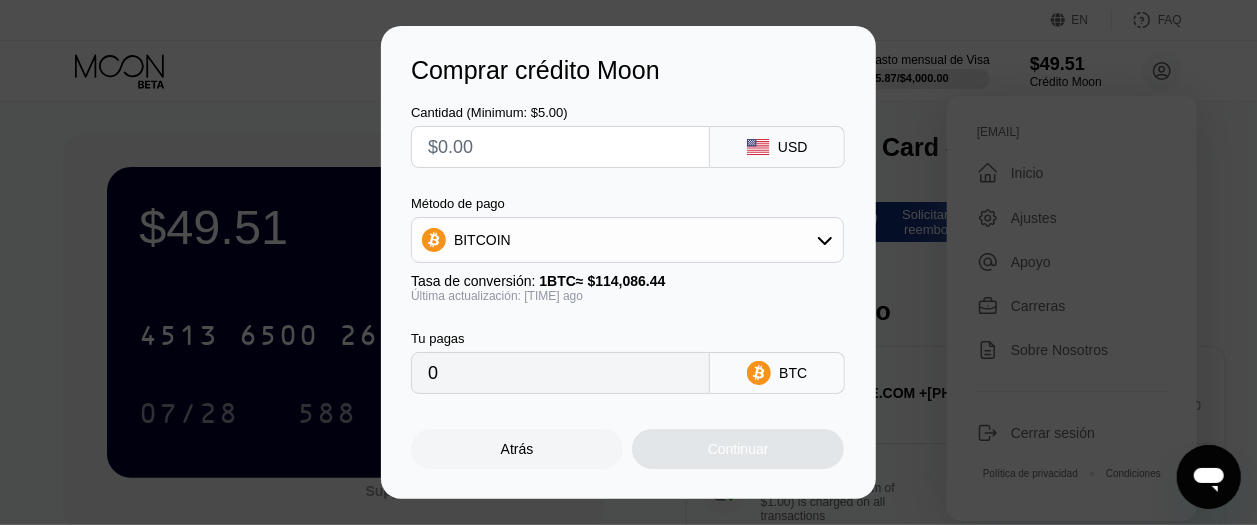 click on "Atrás" at bounding box center (517, 449) 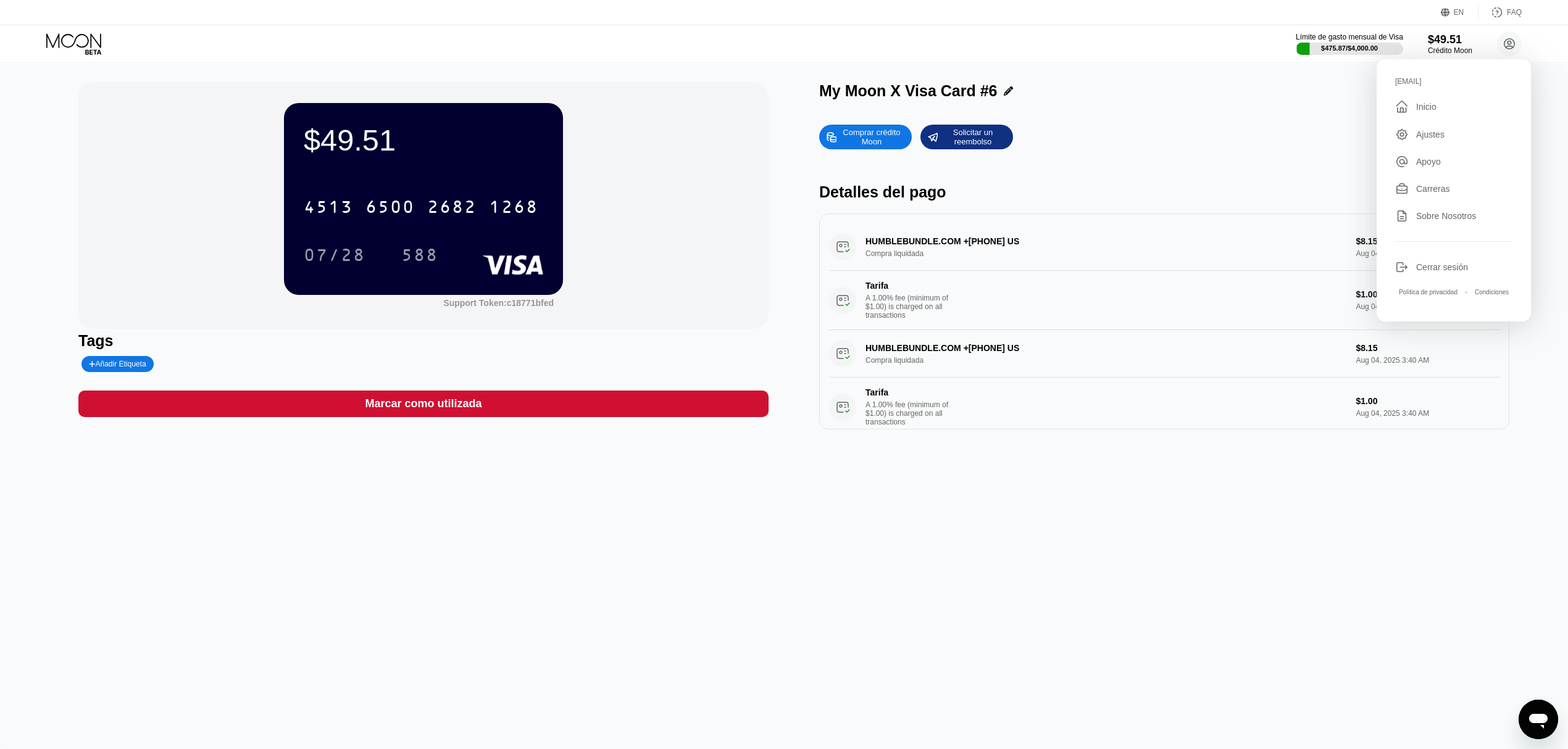 click on "$49.51 4513 6500 2682 1268 07/28 588 Support Token:  c18771bfed Tags  Añadir Etiqueta Marcar como utilizada My Moon X Visa Card #6 Comprar crédito Moon Solicitar un reembolso Detalles del pago HUMBLEBUNDLE.COM         +15102444951 US Compra liquidada $8.15 Aug 04, 2025 4:00 AM Tarifa A 1.00% fee (minimum of $1.00) is charged on all transactions $1.00 Aug 04, 2025 4:00 AM HUMBLEBUNDLE.COM         +15102444951 US Compra liquidada $8.15 Aug 04, 2025 3:40 AM Tarifa A 1.00% fee (minimum of $1.00) is charged on all transactions $1.00 Aug 04, 2025 3:40 AM HUMBLEBUNDLE.COM         +15102444951 US Compra liquidada $8.14 Aug 04, 2025 3:18 AM Tarifa A 1.00% fee (minimum of $1.00) is charged on all transactions $1.00 Aug 04, 2025 3:18 AM" at bounding box center [784, 406] 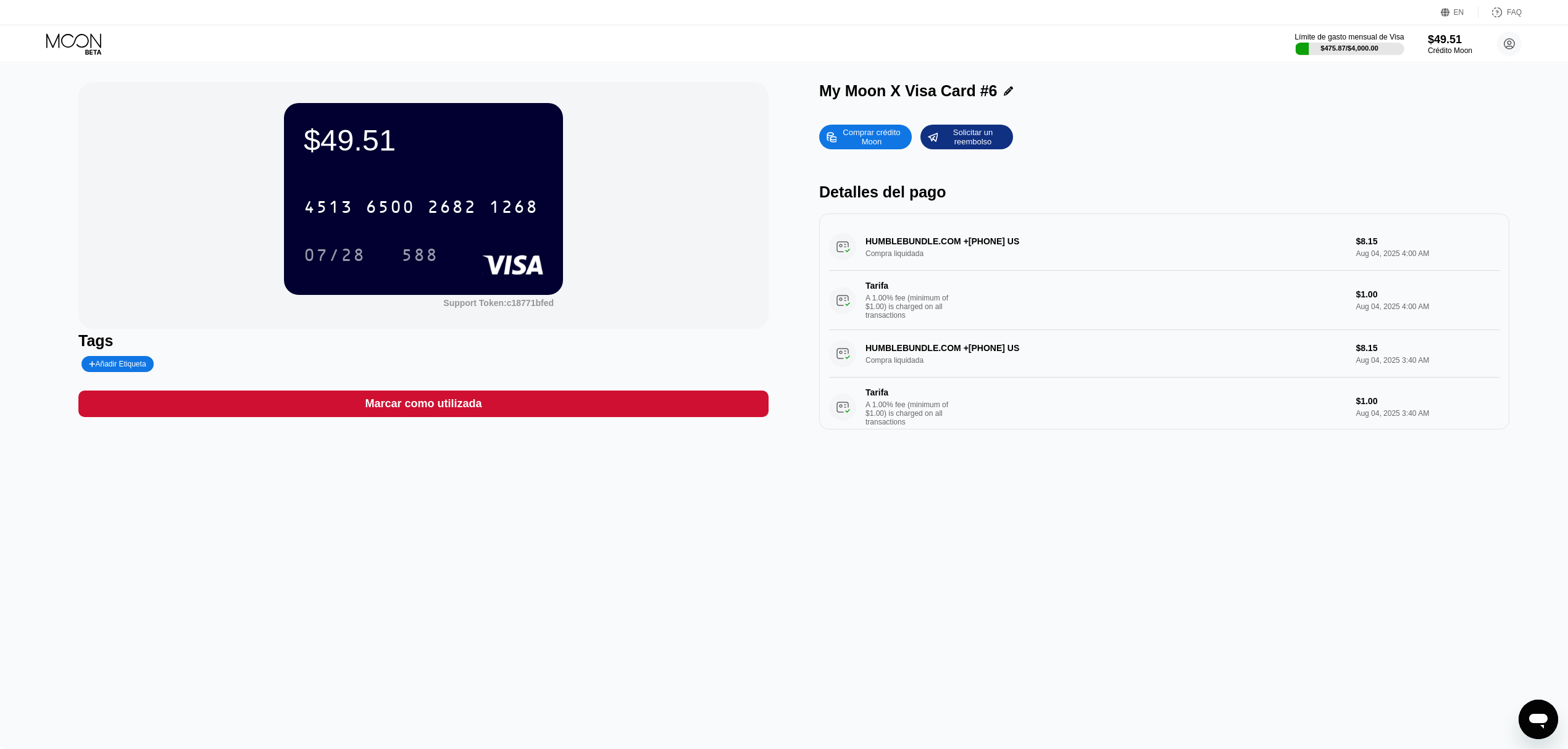 click on "$49.51" at bounding box center (1450, 39) 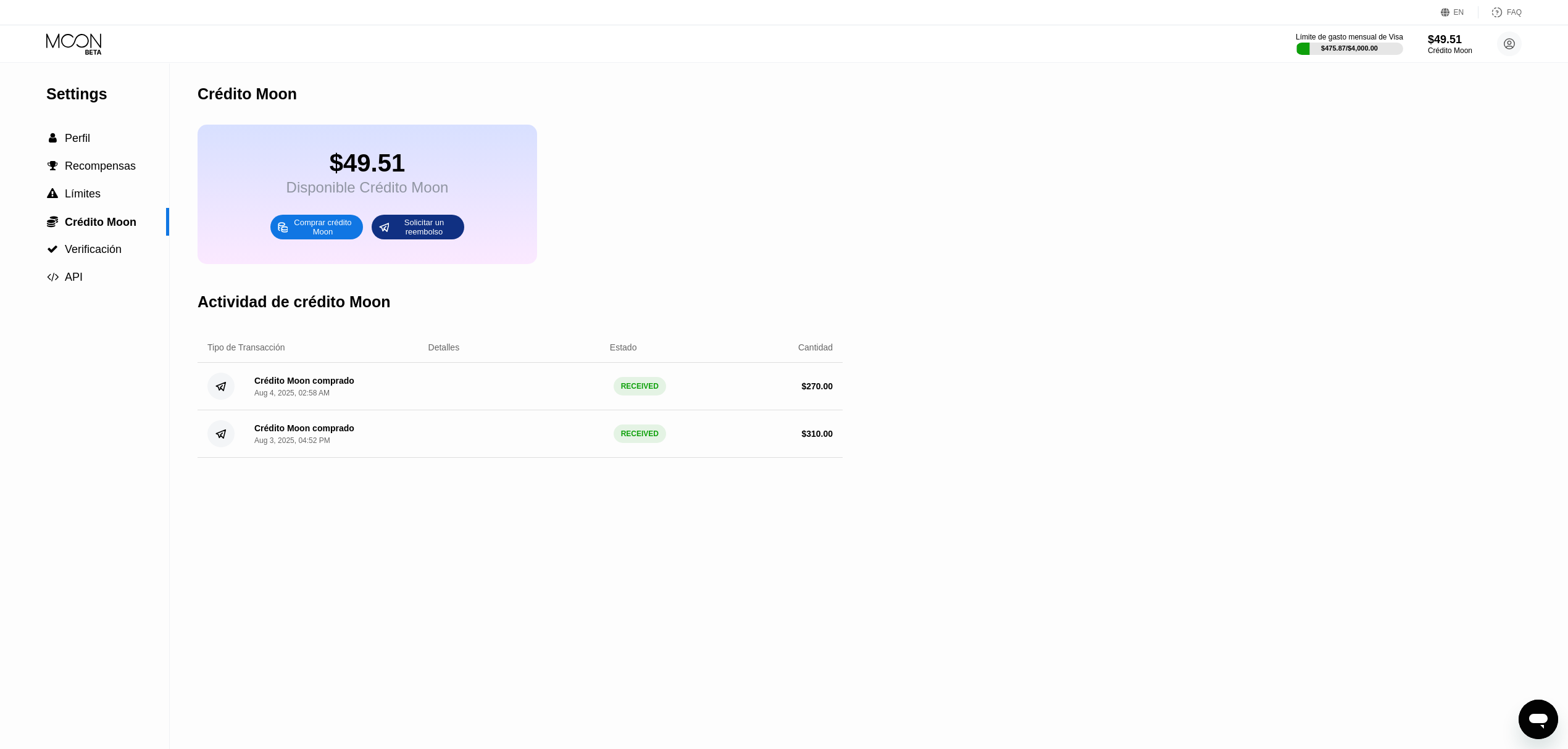 click on "Comprar crédito Moon" at bounding box center (323, 227) 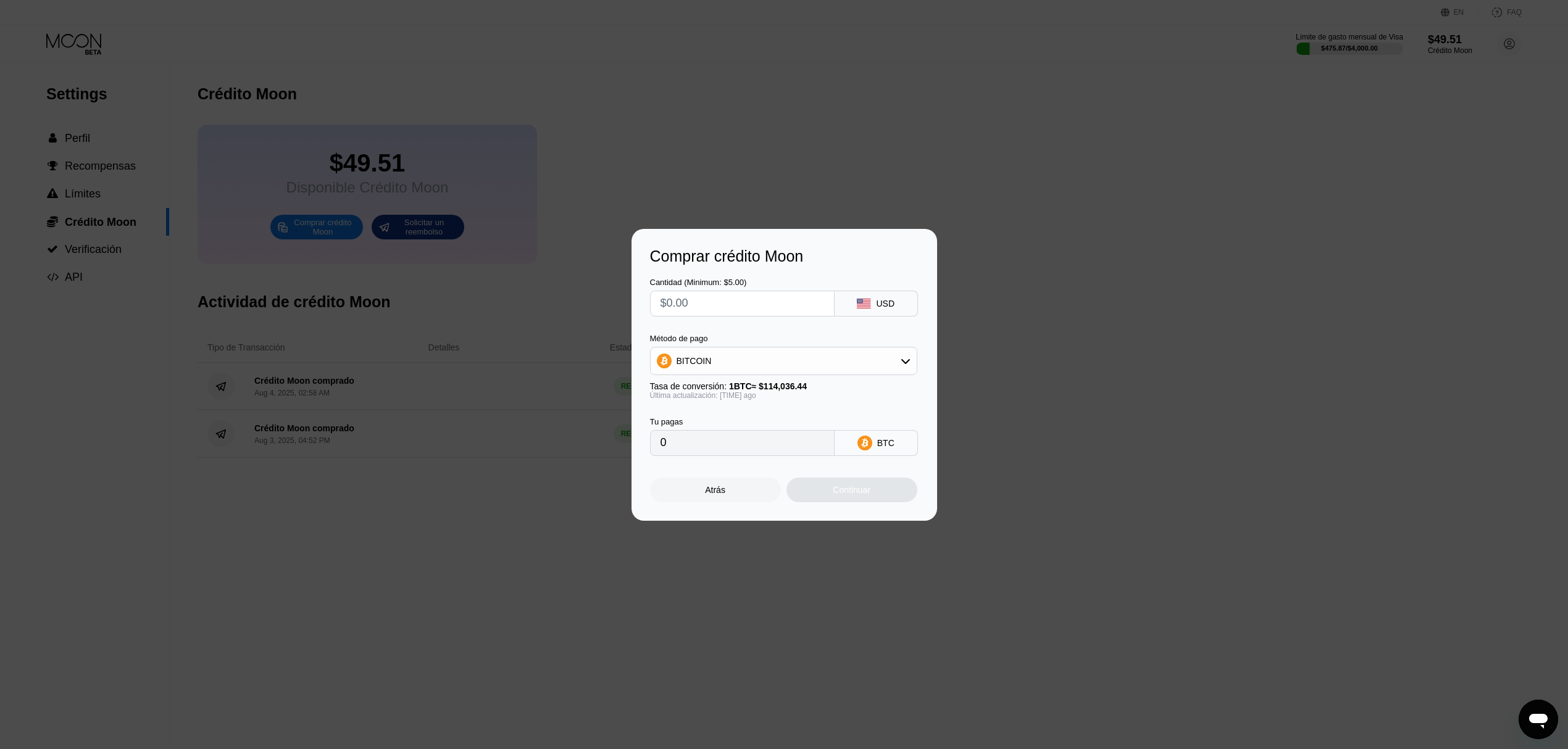 click at bounding box center [742, 304] 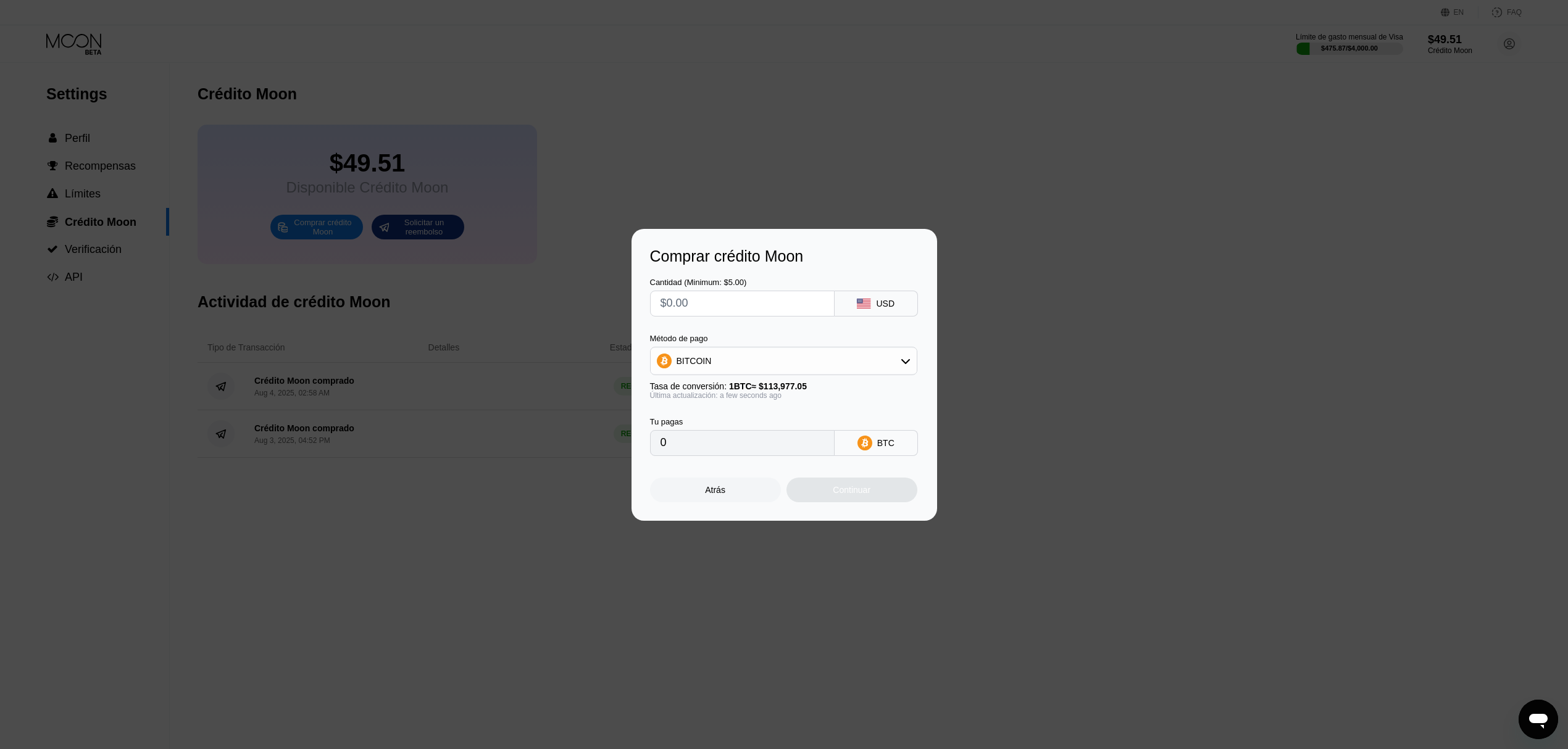 click at bounding box center (742, 304) 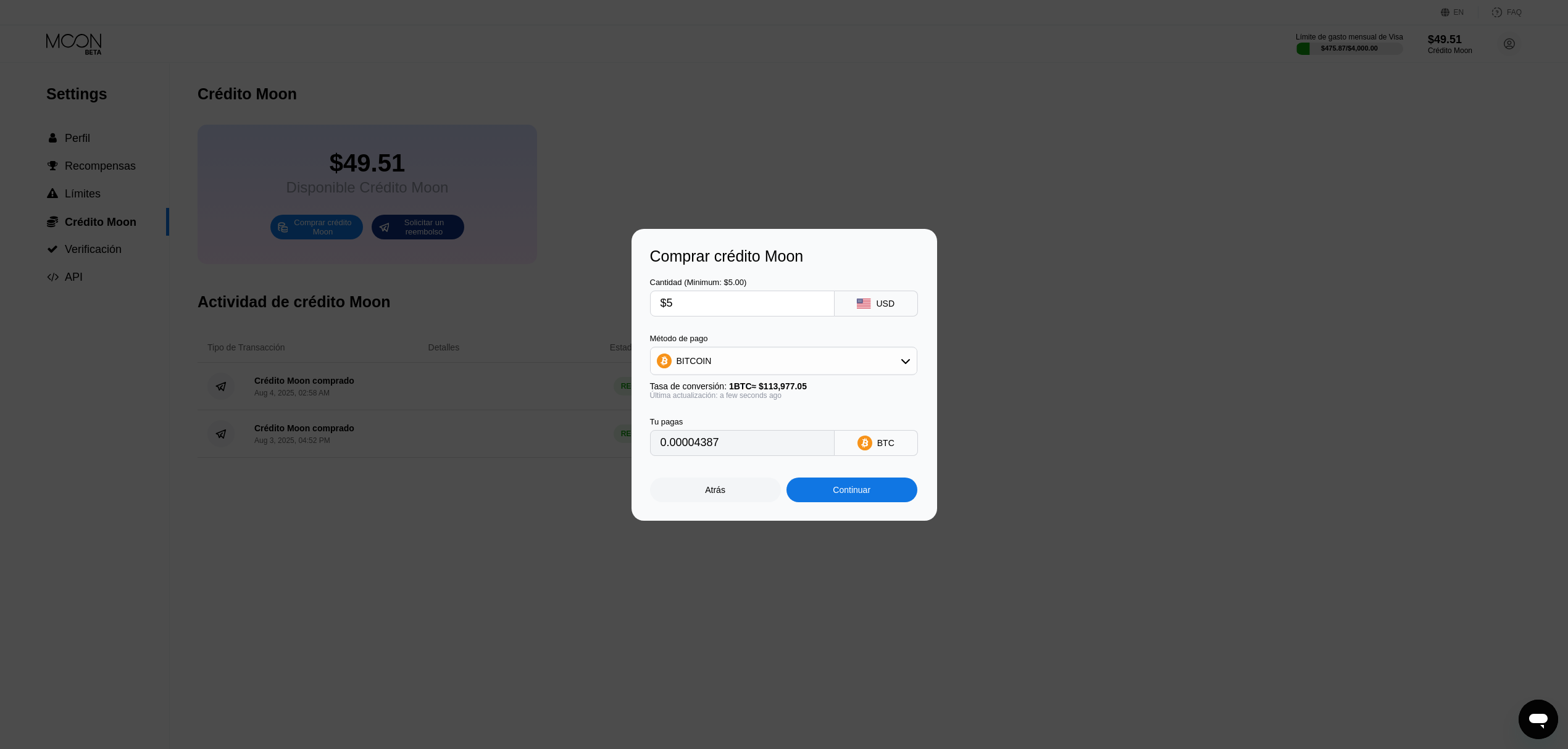 type on "0.00004387" 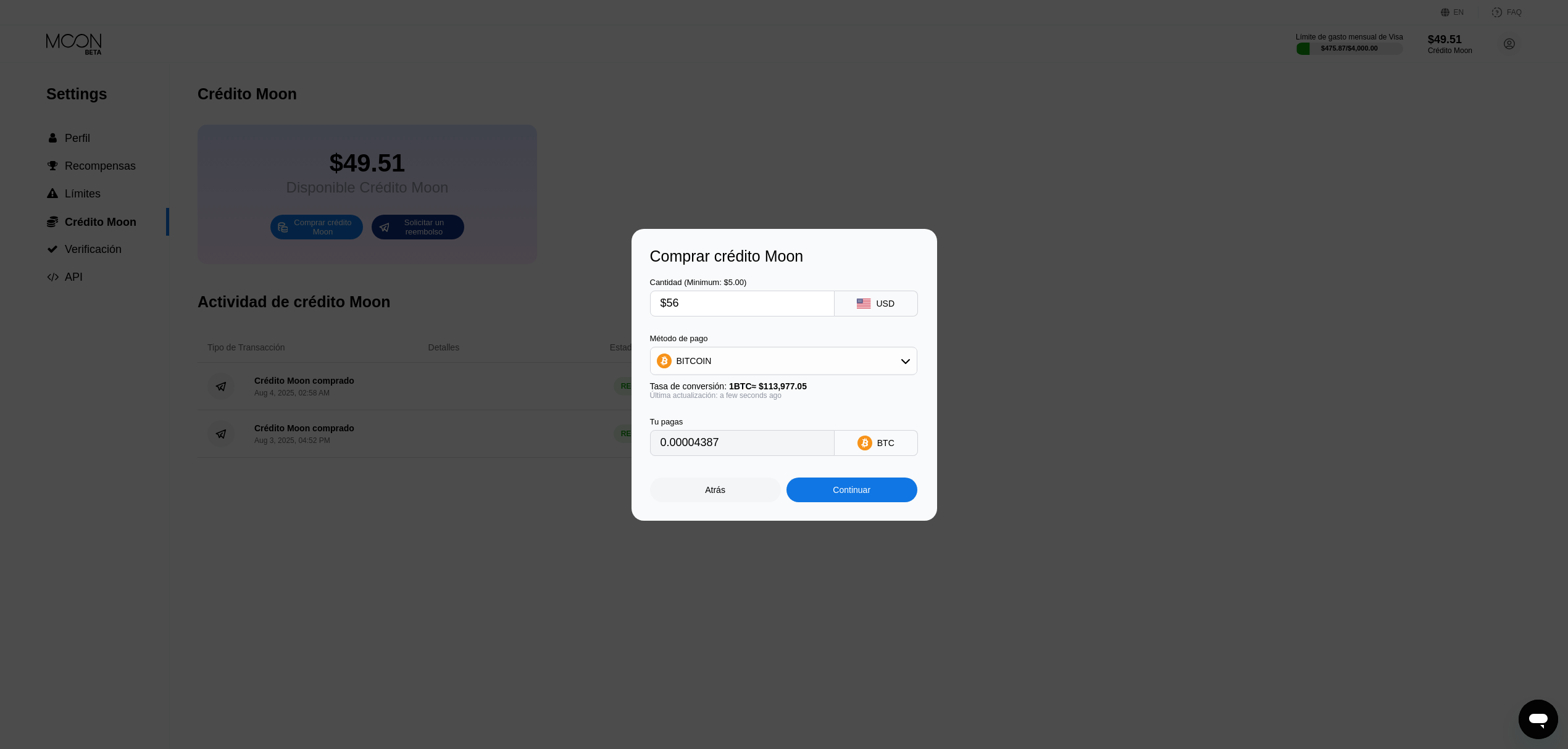 type on "0.00049133" 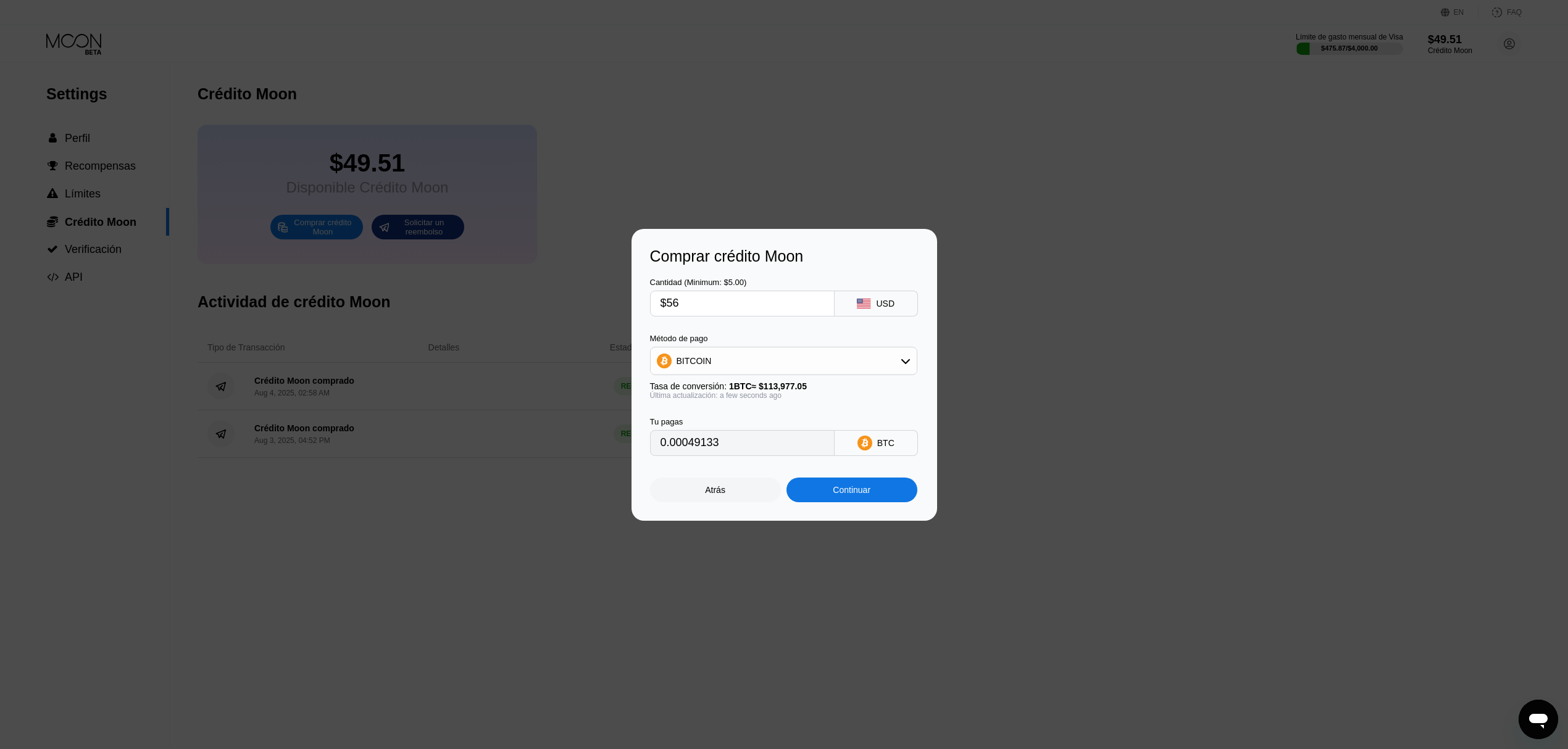 type on "$566" 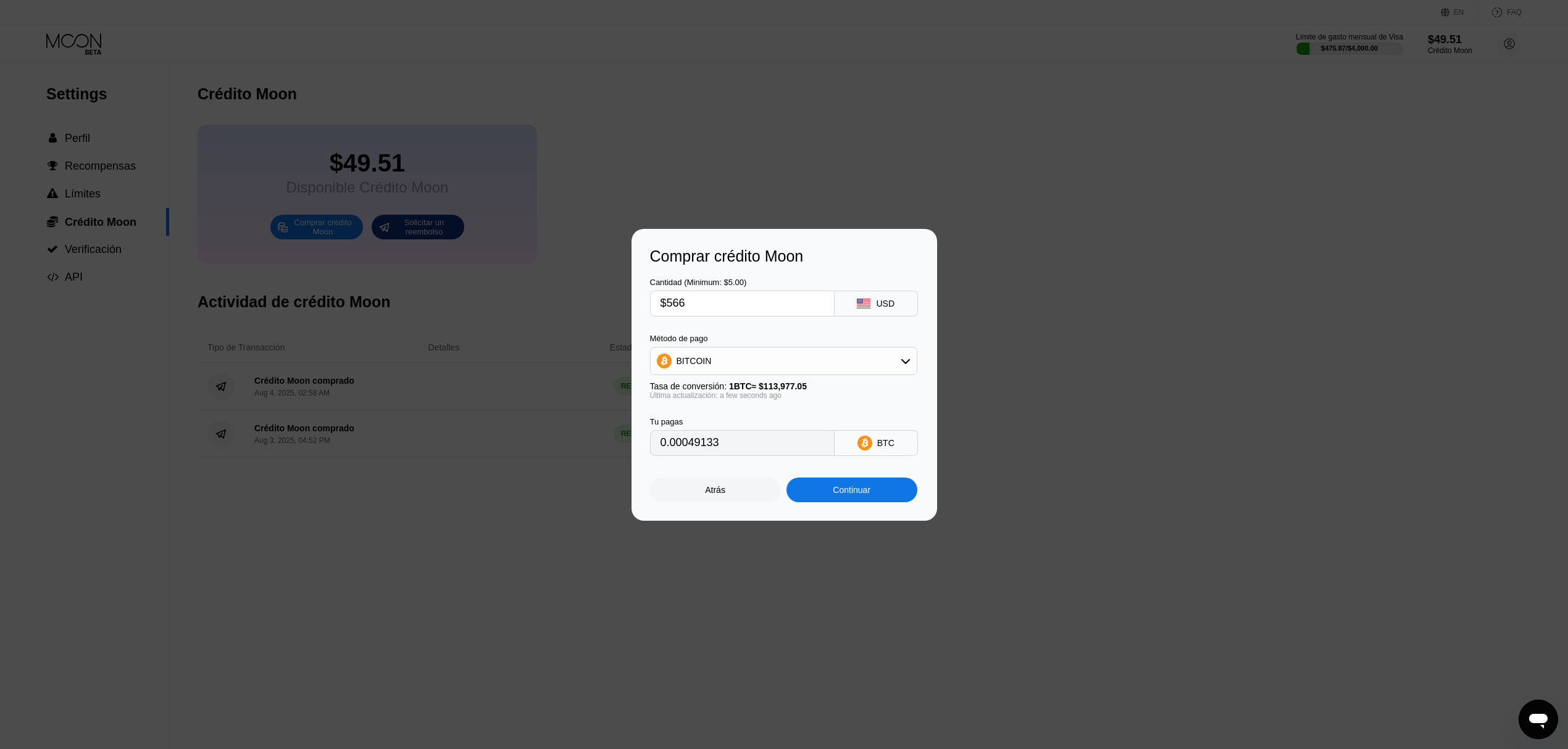 type on "0.00496592" 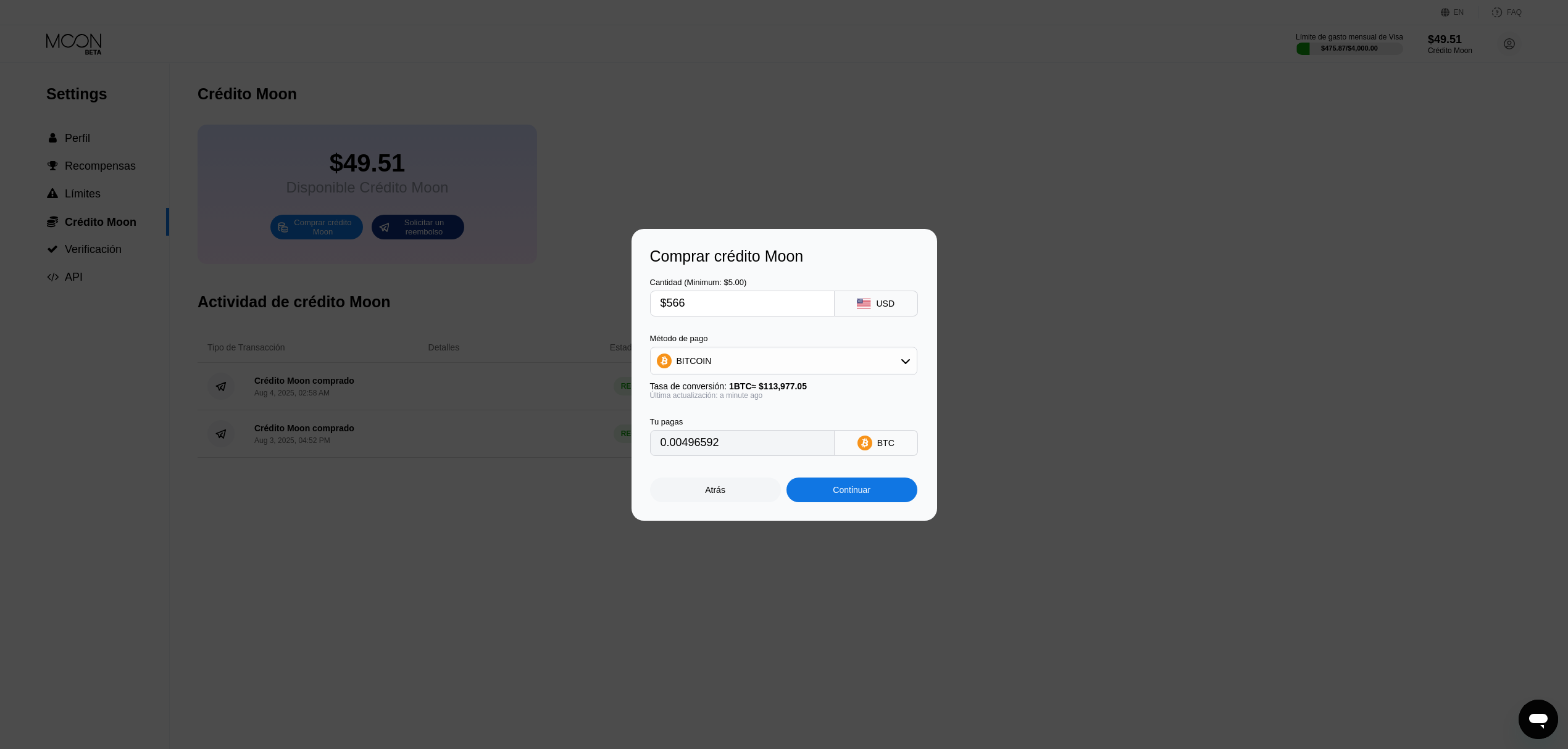 type on "$566" 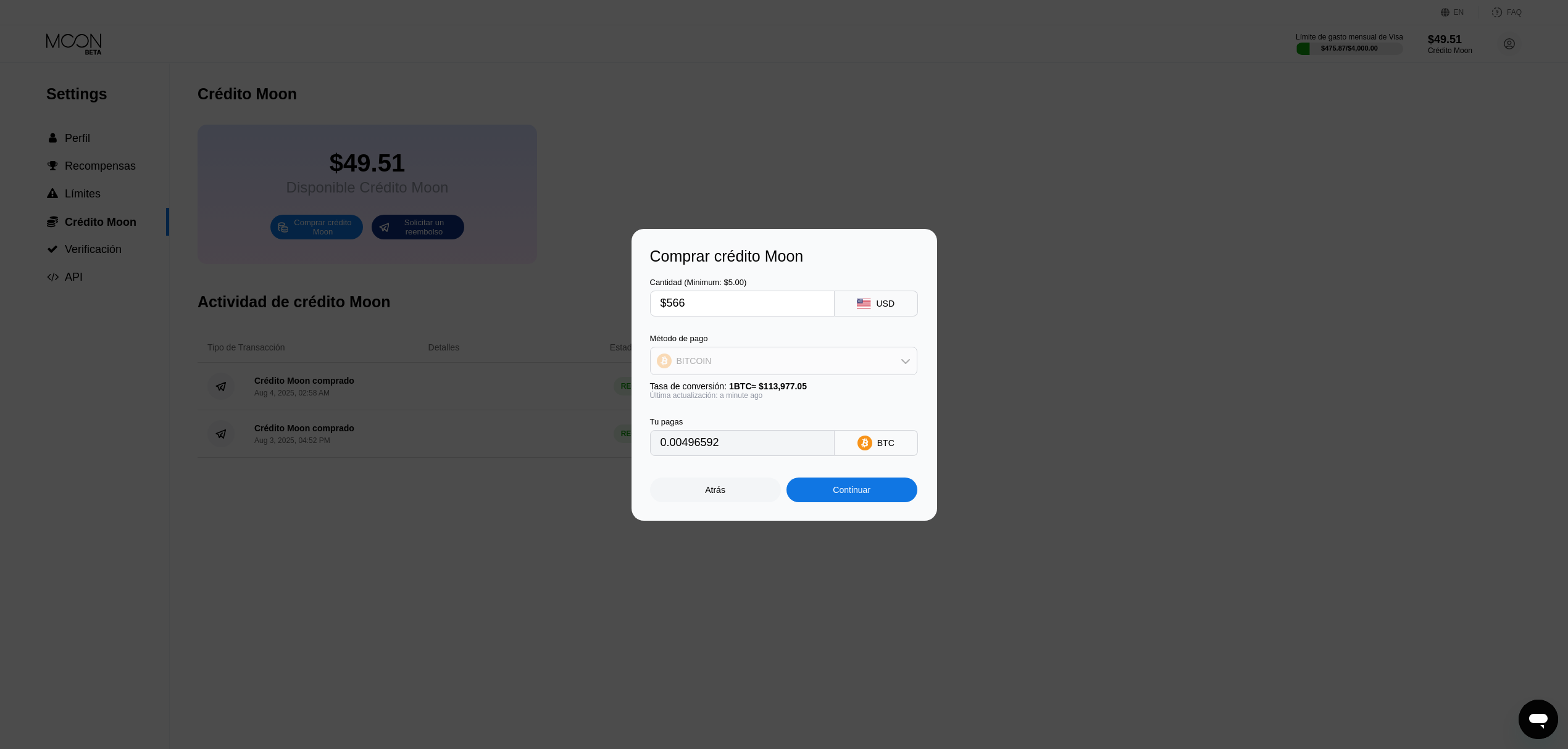 click on "BITCOIN" at bounding box center [783, 361] 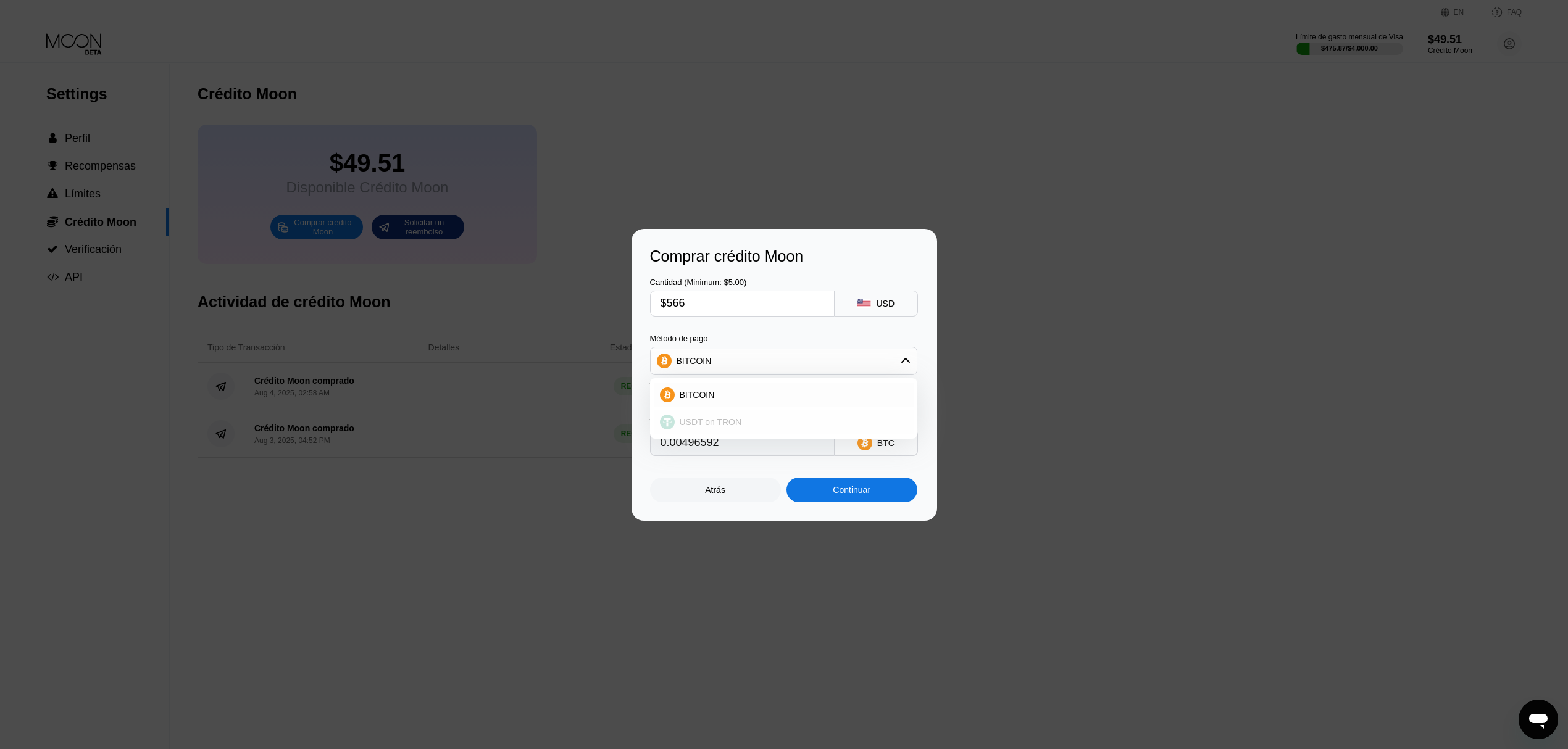 click on "USDT on TRON" at bounding box center (711, 422) 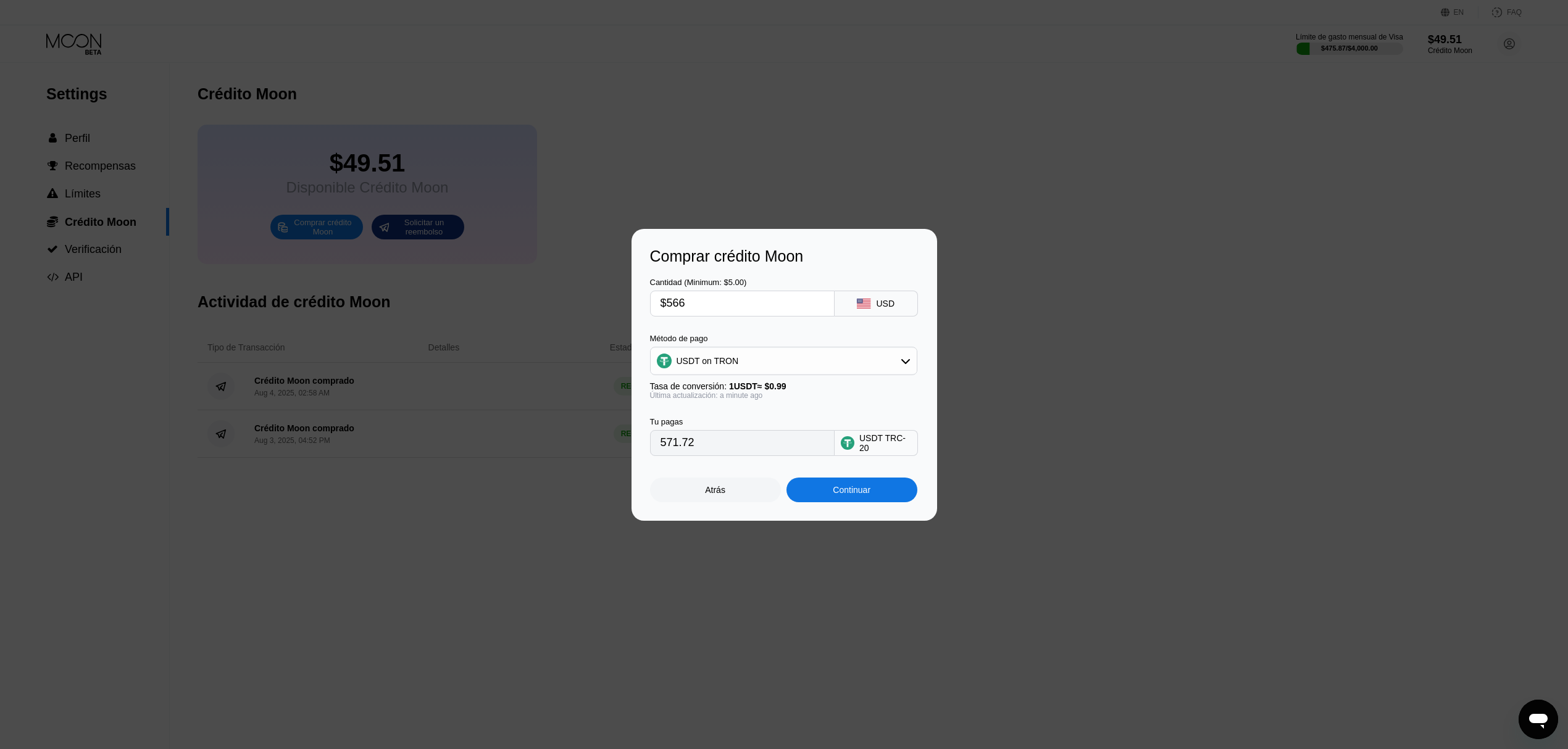 drag, startPoint x: 688, startPoint y: 304, endPoint x: 653, endPoint y: 305, distance: 35.01428 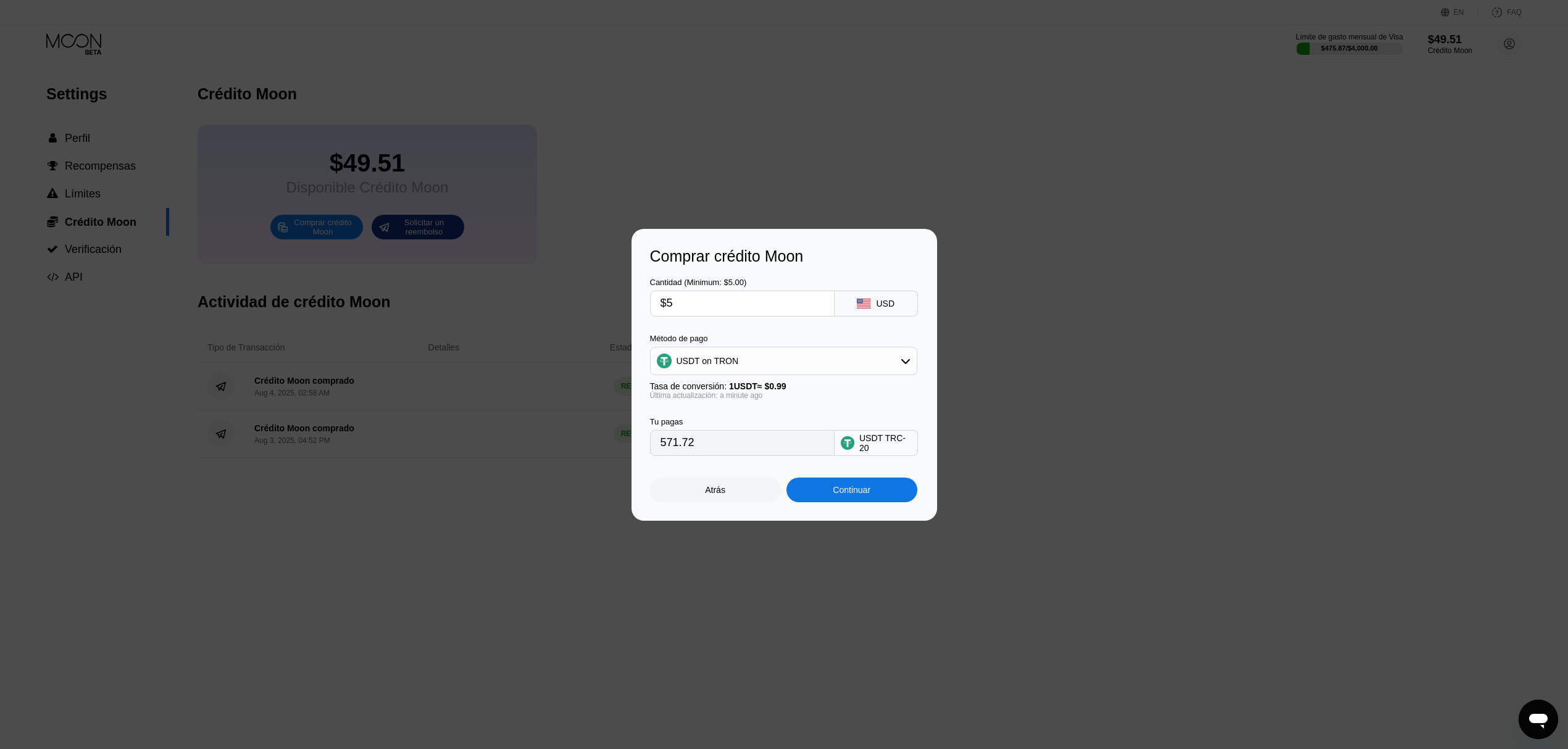 type on "5.05" 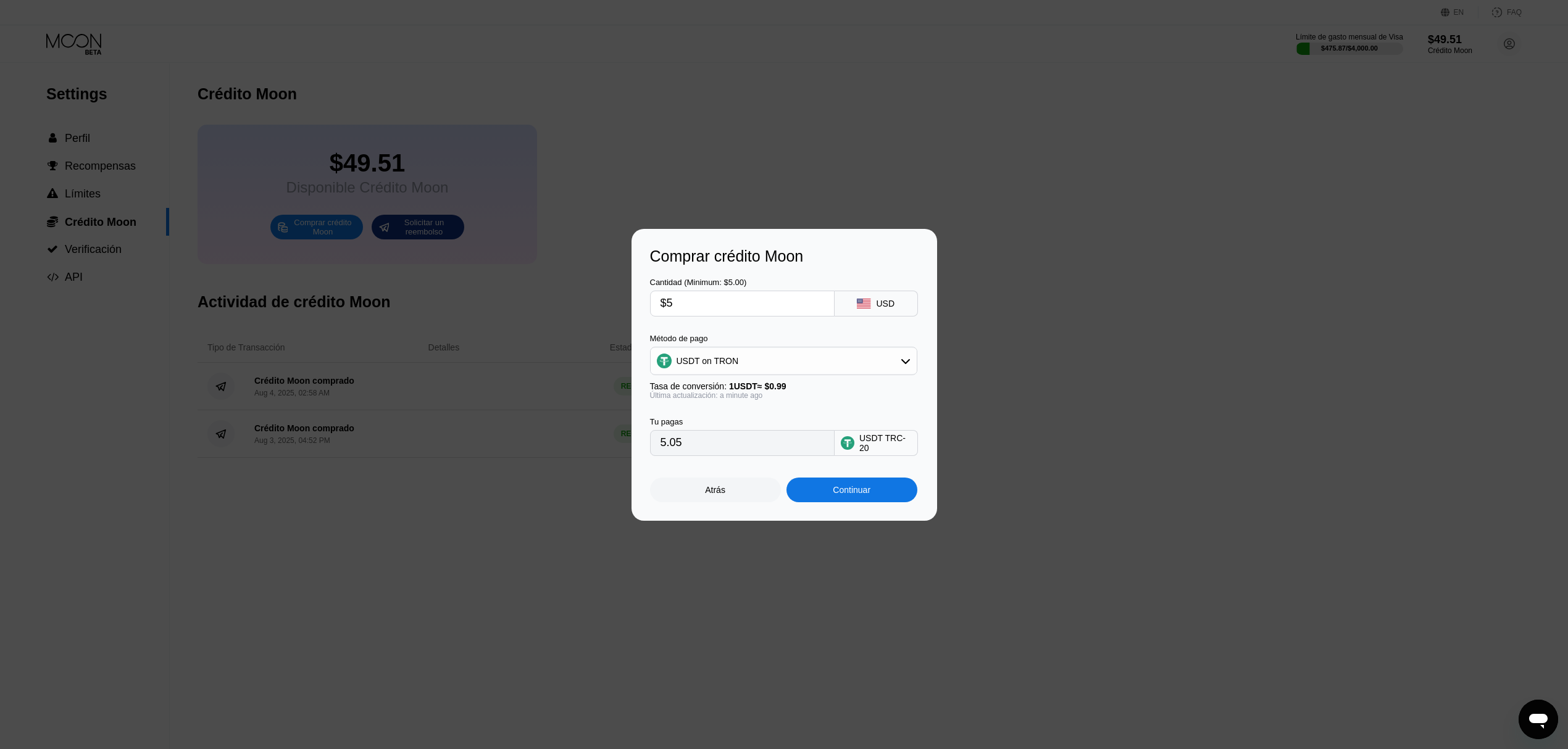 type on "$56" 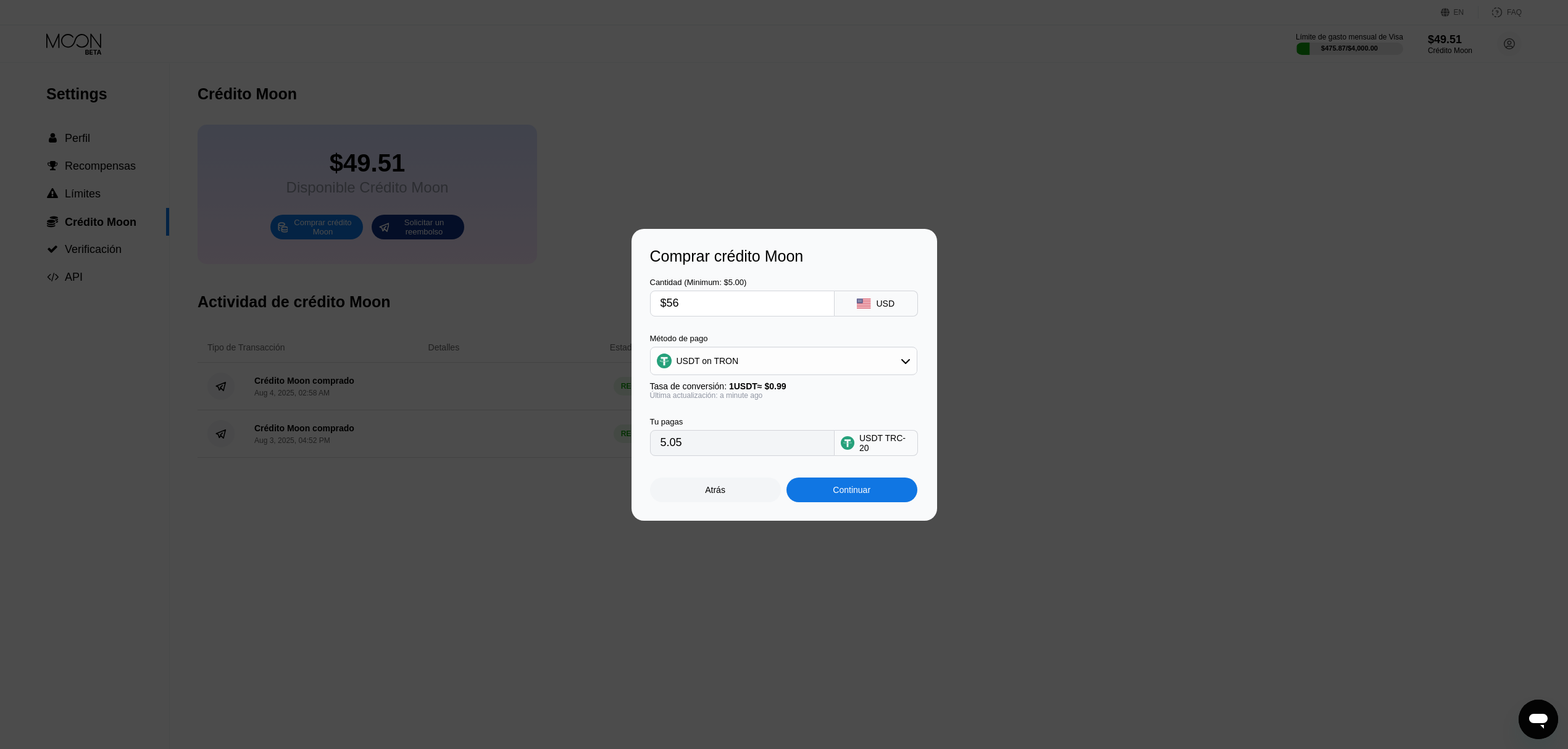 type on "56.57" 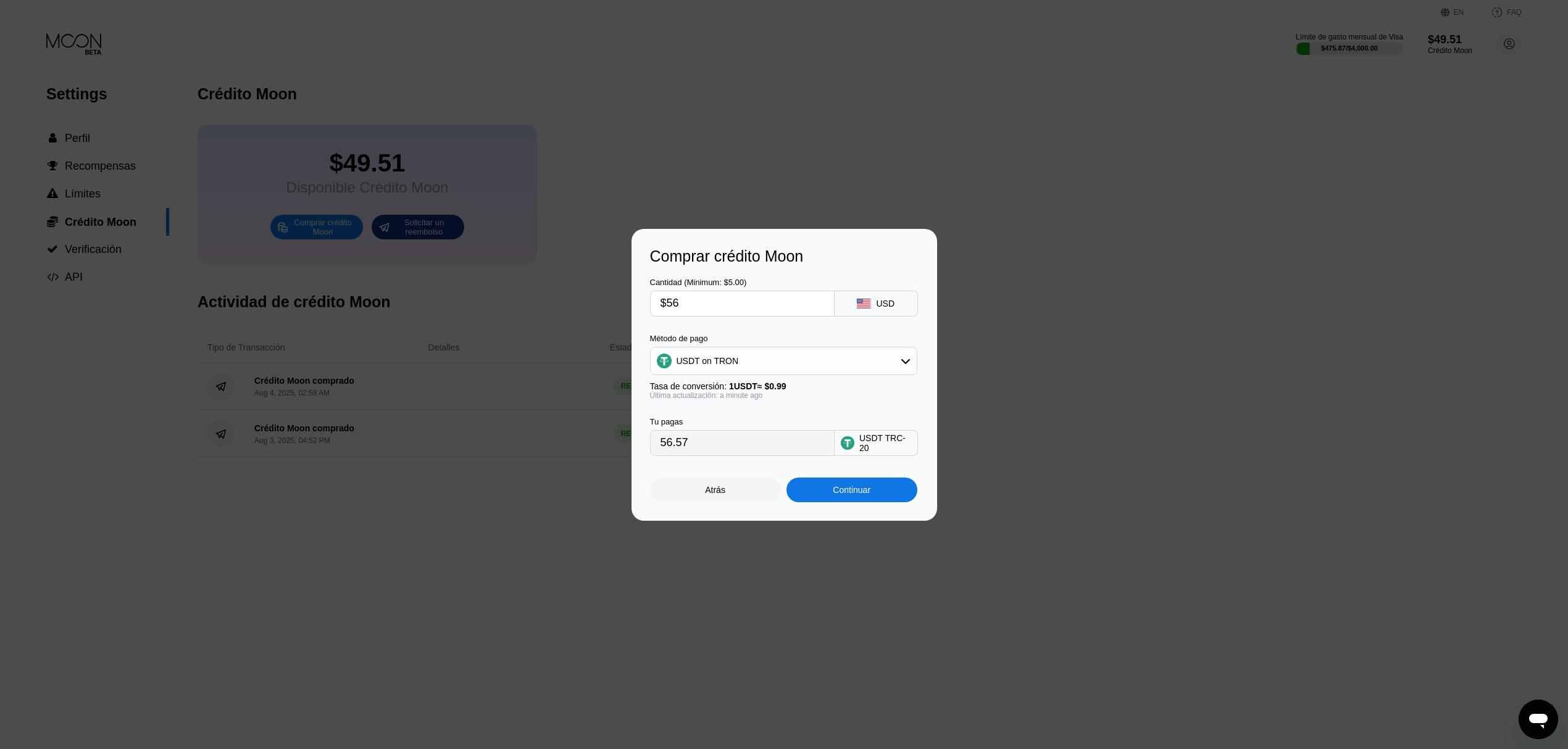type on "$562" 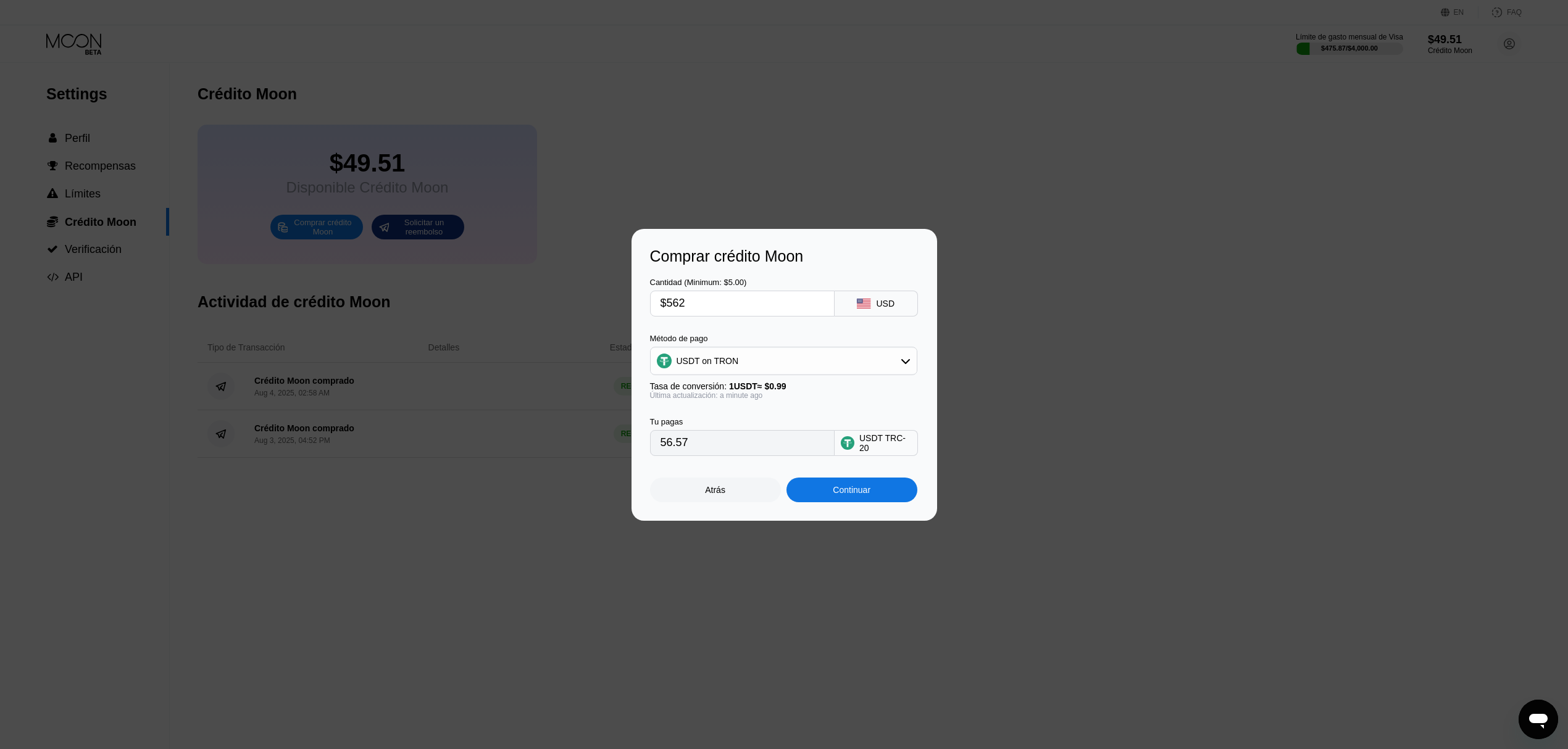 type on "567.68" 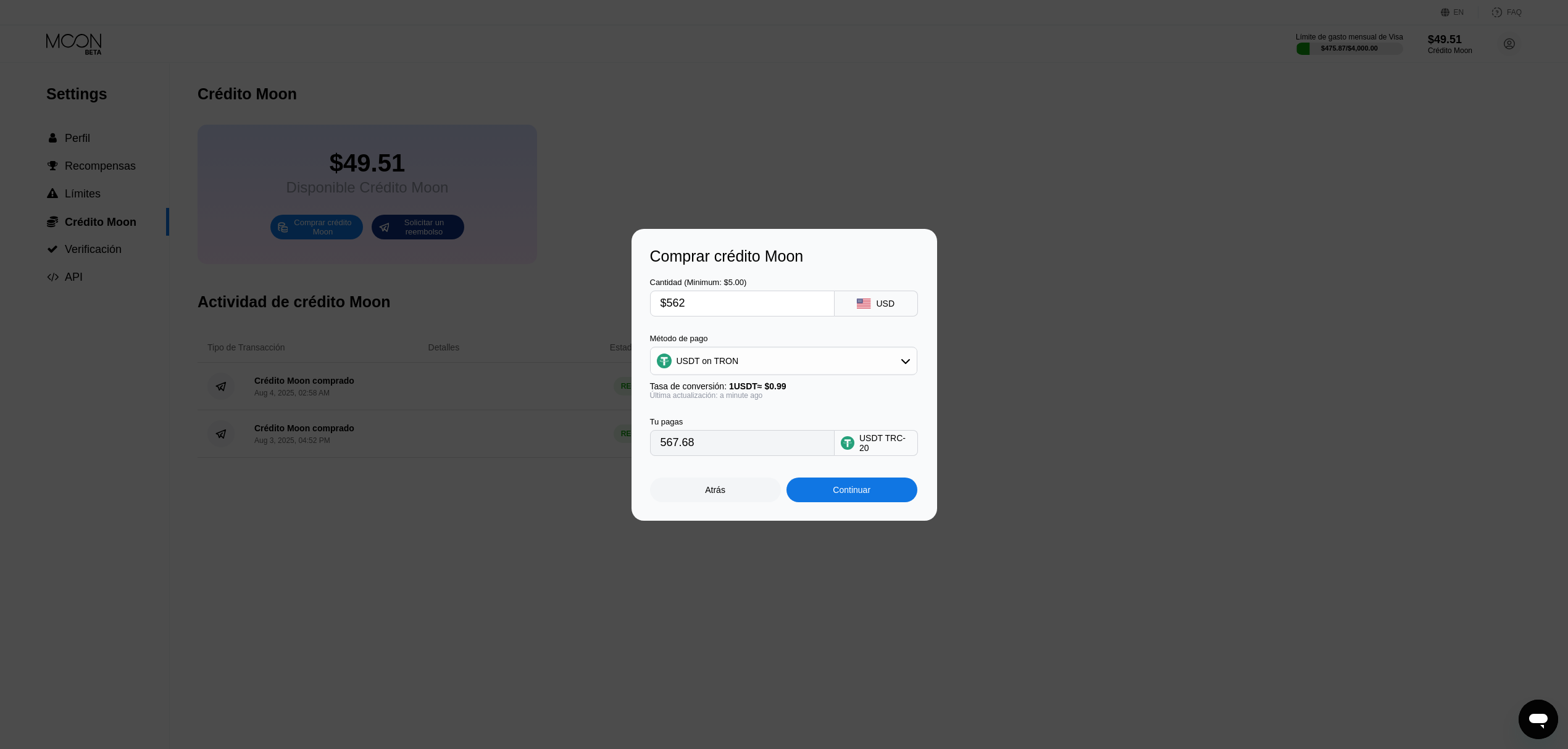type on "$562" 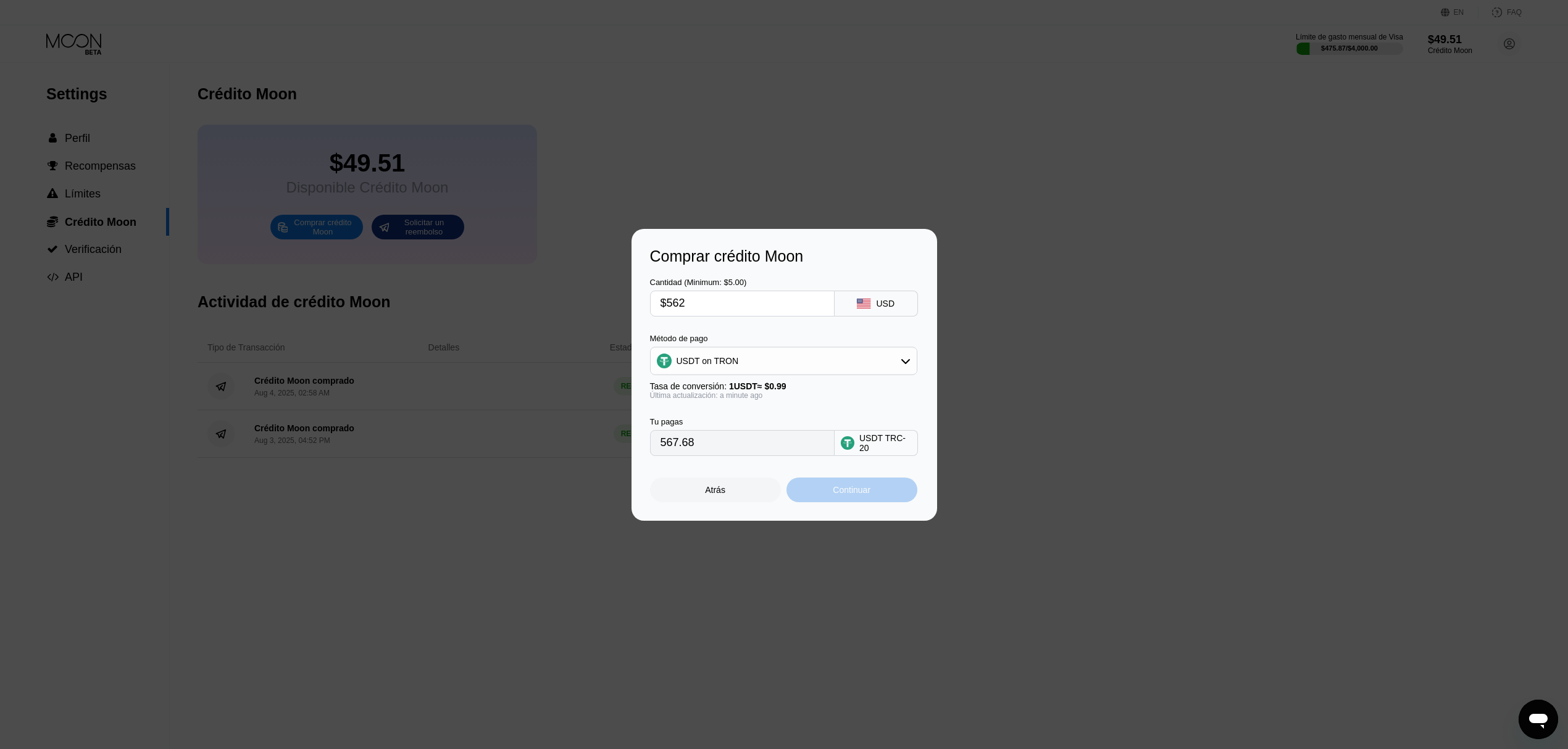 click on "Continuar" at bounding box center (851, 490) 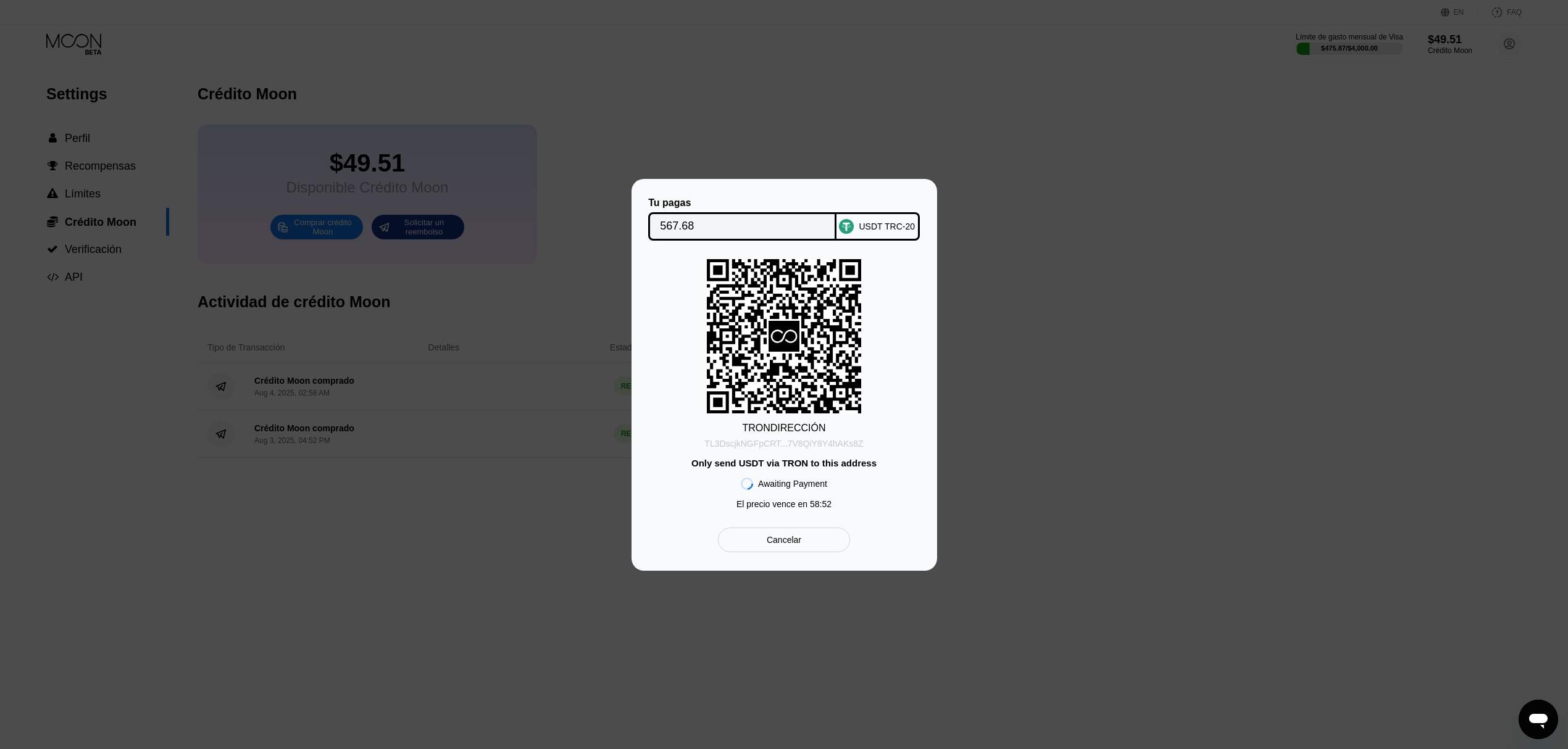 click on "TL3DscjkNGFpCRT...7V8QiY8Y4hAKs8Z" at bounding box center [783, 444] 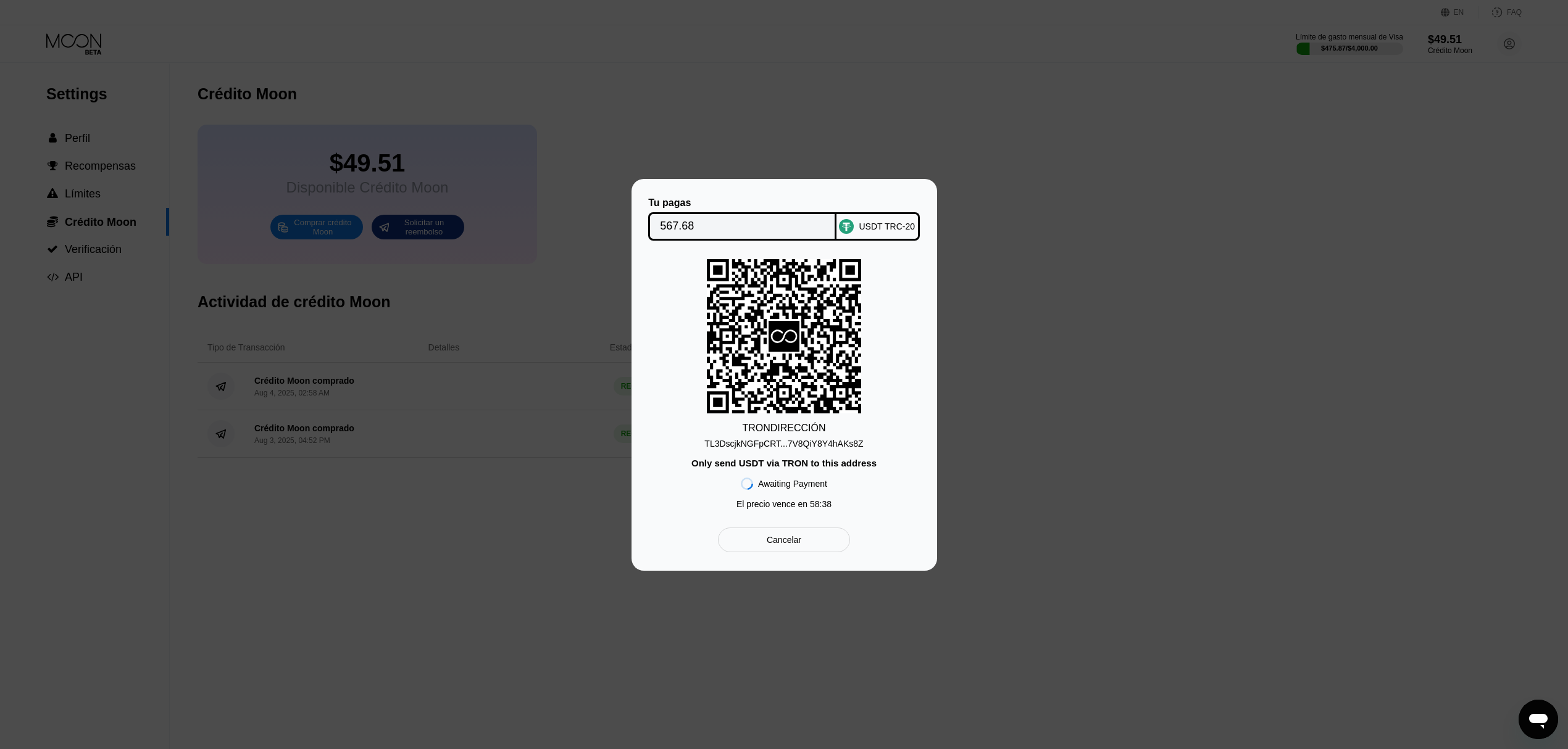 click on "567.68" at bounding box center (742, 226) 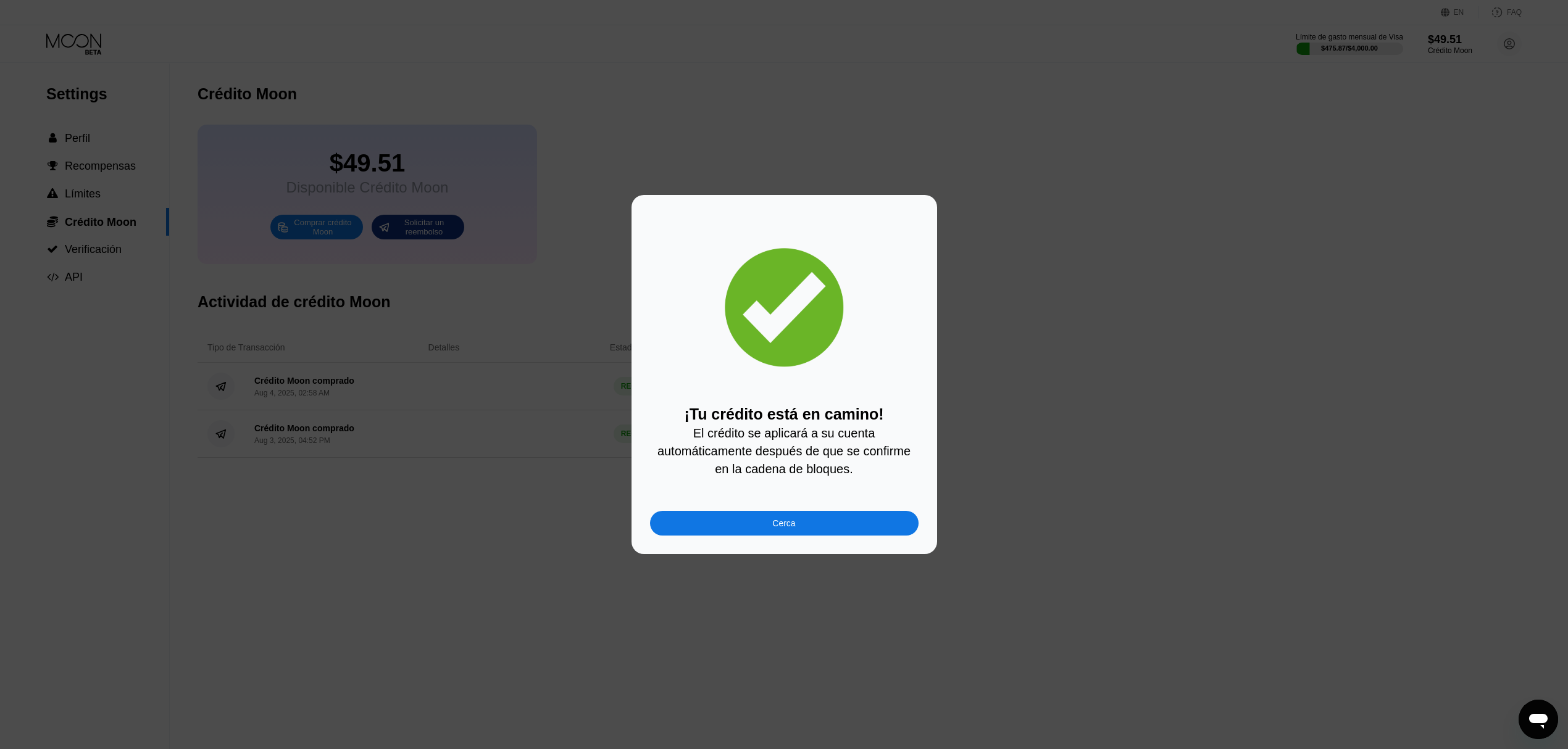 drag, startPoint x: 818, startPoint y: 524, endPoint x: 801, endPoint y: 524, distance: 17 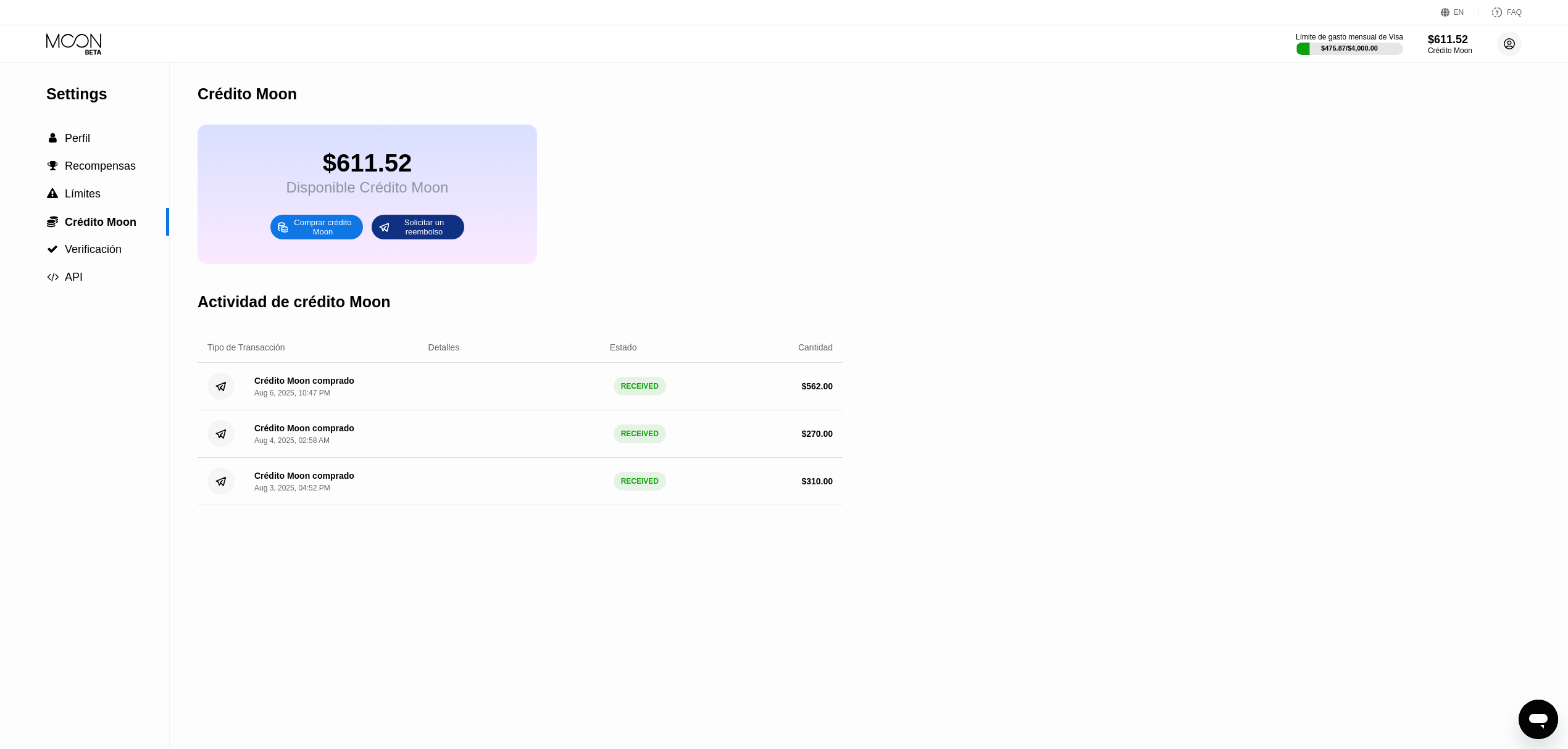 click 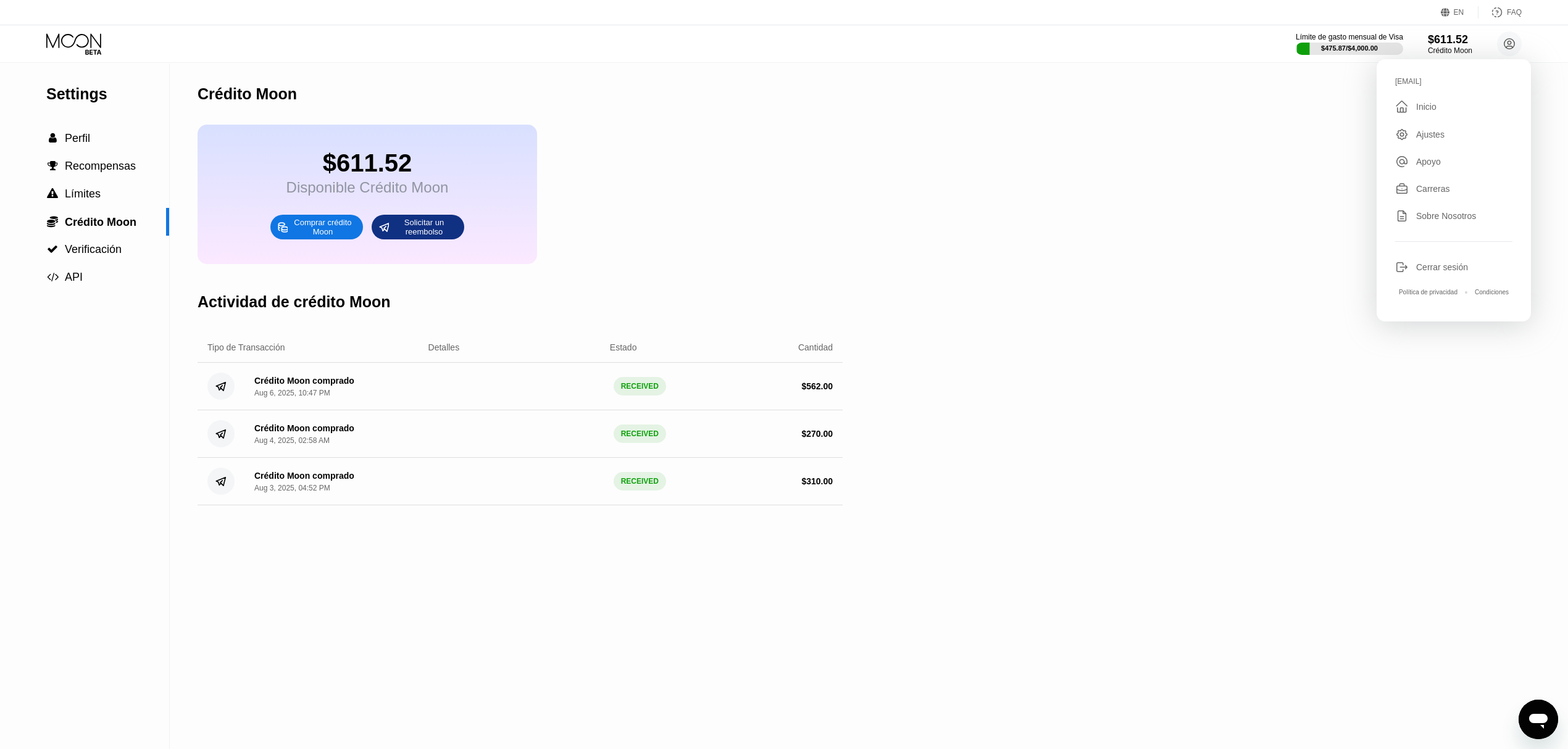 click 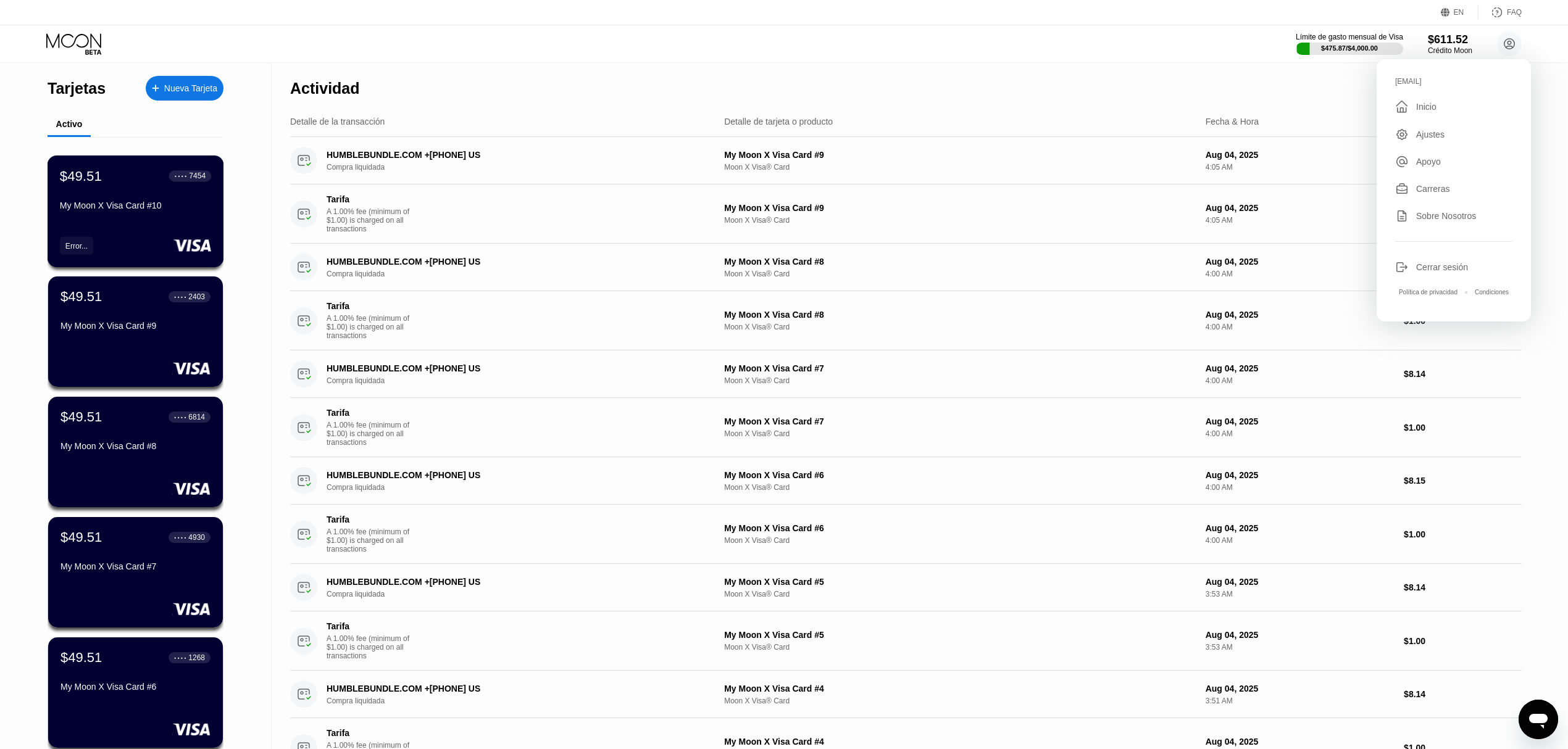 click on "My Moon X Visa Card #10" at bounding box center (135, 205) 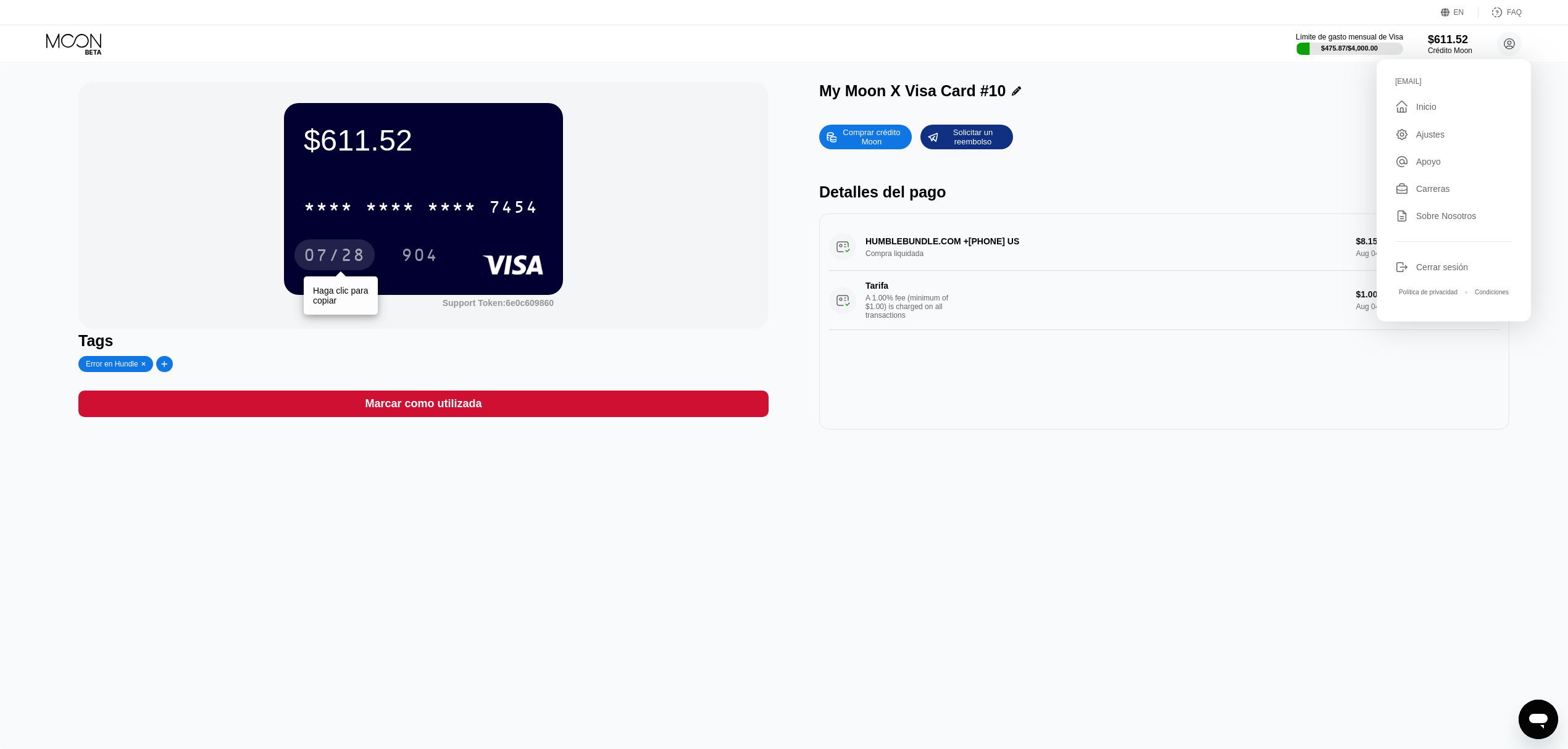 click on "07/28" at bounding box center (335, 257) 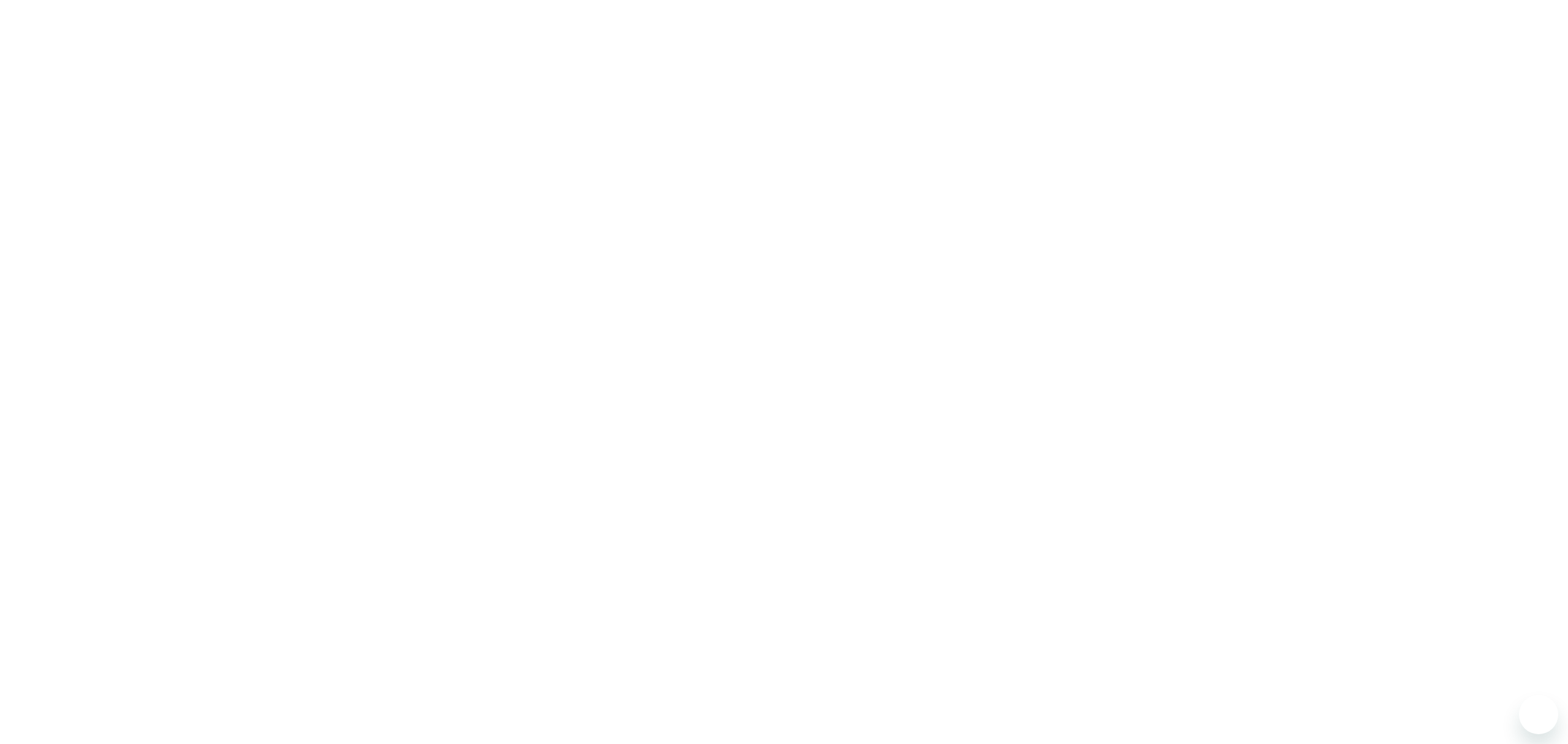 scroll, scrollTop: 0, scrollLeft: 0, axis: both 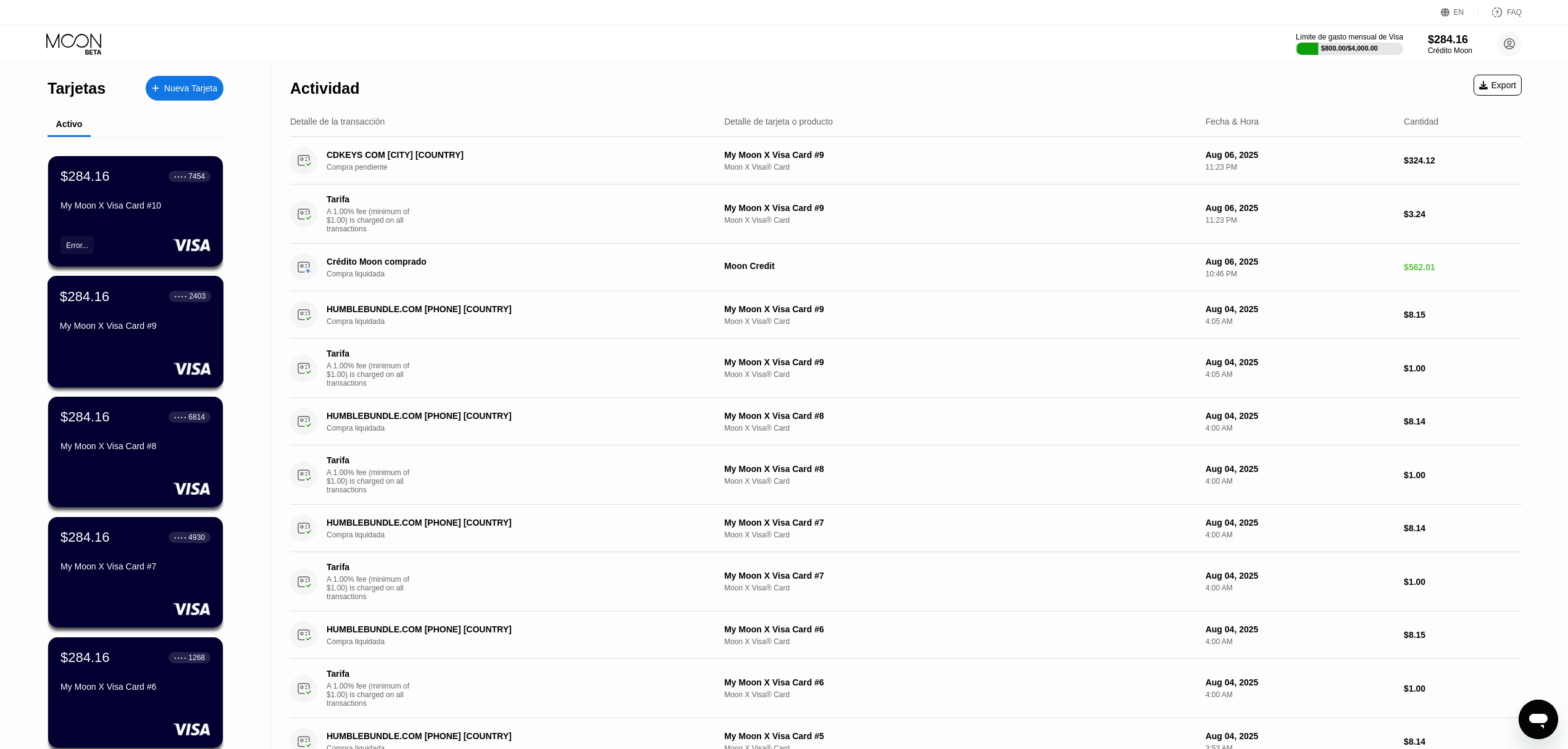 click on "My Moon X Visa Card #9" at bounding box center (135, 326) 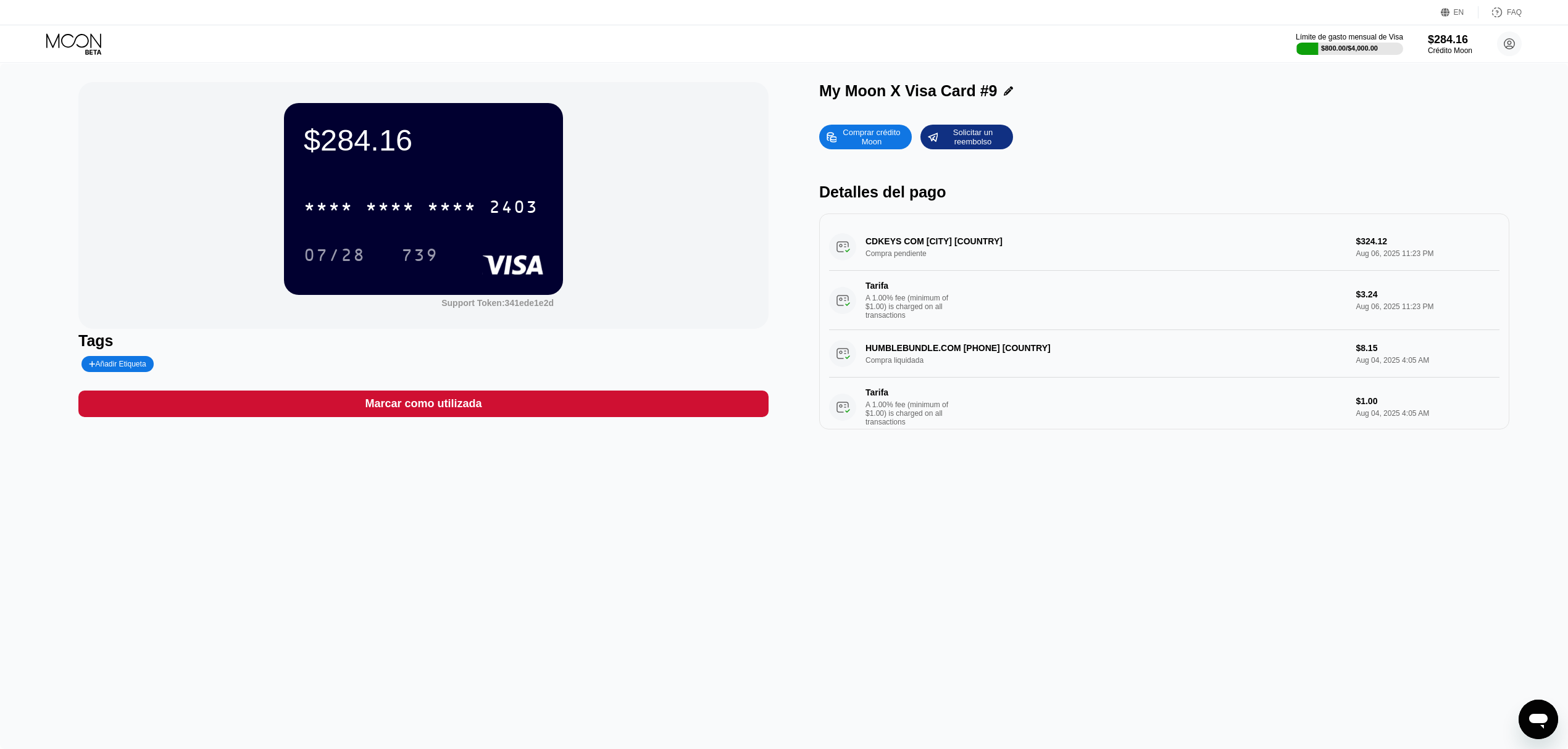 click on "$284.16 * * * * * * * * * * * * 2403 07/28 739 Support Token:  341ede1e2d Tags  Añadir Etiqueta Marcar como utilizada My Moon X Visa Card #9 Comprar crédito Moon Solicitar un reembolso Detalles del pago CDKEYS COM               Sharjah      AE Compra pendiente $324.12 Aug 06, 2025 11:23 PM Tarifa A 1.00% fee (minimum of $1.00) is charged on all transactions $3.24 Aug 06, 2025 11:23 PM HUMBLEBUNDLE.COM         +15102444951 US Compra liquidada $8.15 Aug 04, 2025 4:05 AM Tarifa A 1.00% fee (minimum of $1.00) is charged on all transactions $1.00 Aug 04, 2025 4:05 AM HUMBLEBUNDLE.COM         +15102444951 US Compra liquidada $8.14 Aug 04, 2025 3:44 AM Tarifa A 1.00% fee (minimum of $1.00) is charged on all transactions $1.00 Aug 04, 2025 3:44 AM HUMBLEBUNDLE.COM         +15102444951 US Compra liquidada $8.14 Aug 04, 2025 3:23 AM Tarifa A 1.00% fee (minimum of $1.00) is charged on all transactions $1.00 Aug 04, 2025 3:23 AM" at bounding box center [784, 406] 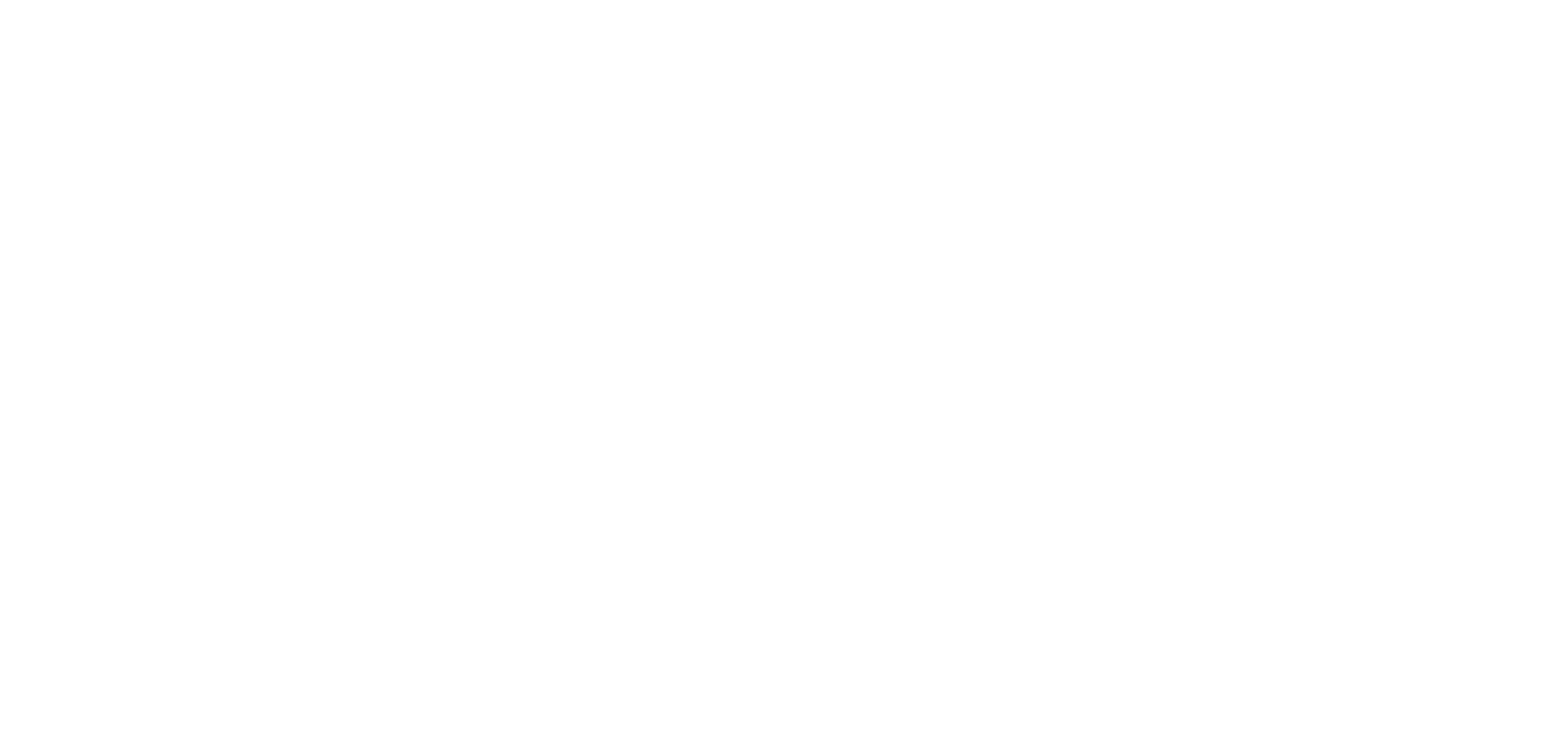 scroll, scrollTop: 0, scrollLeft: 0, axis: both 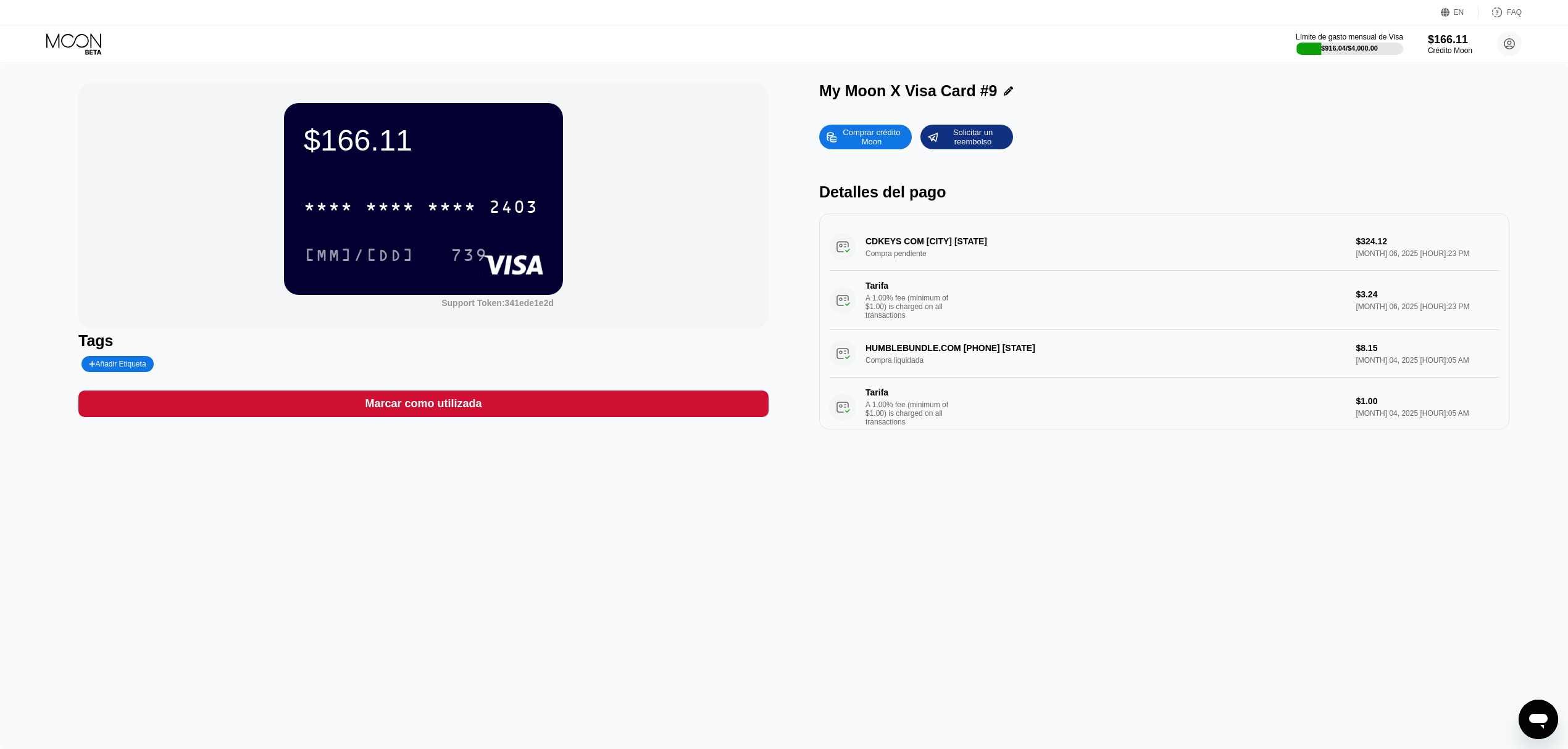 click 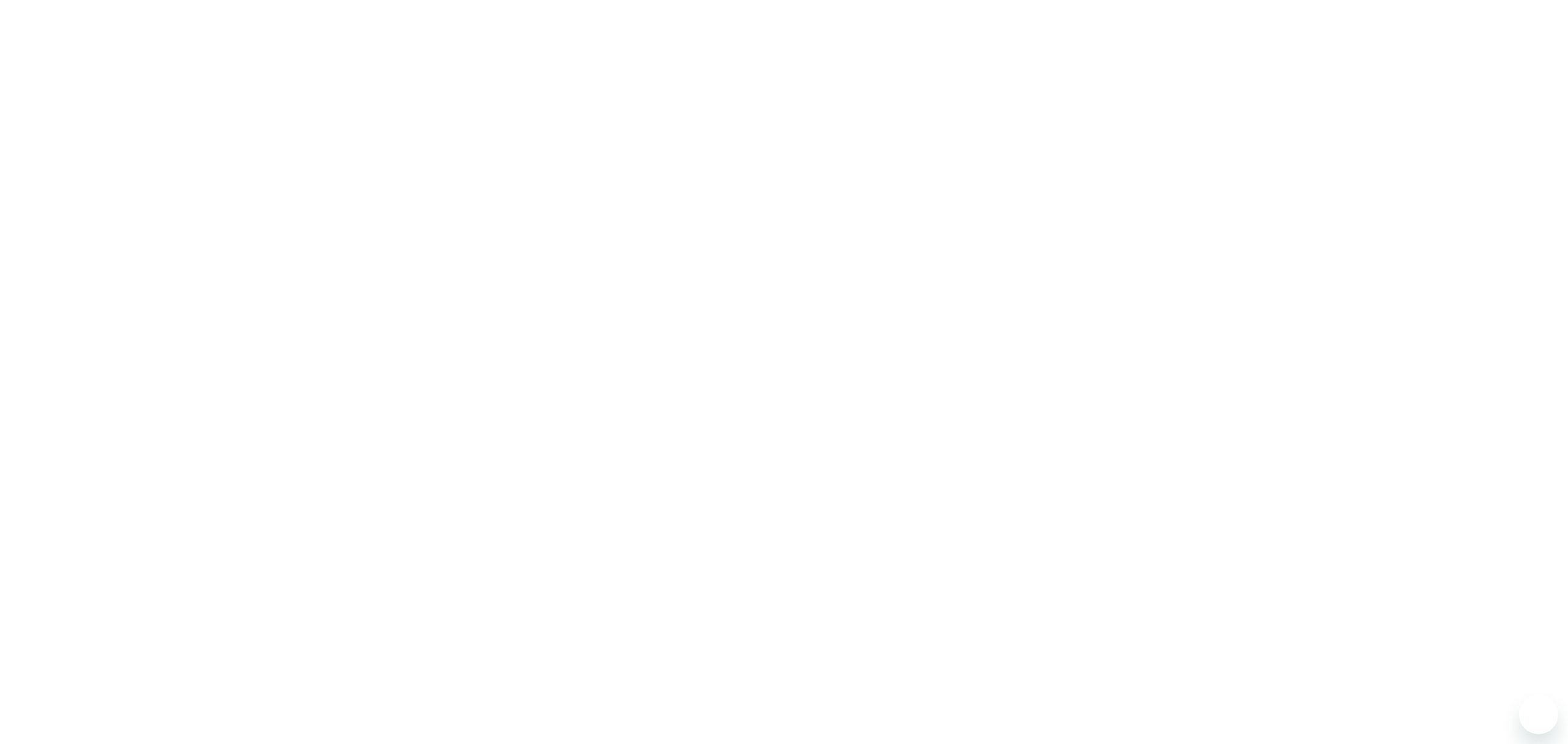 scroll, scrollTop: 0, scrollLeft: 0, axis: both 